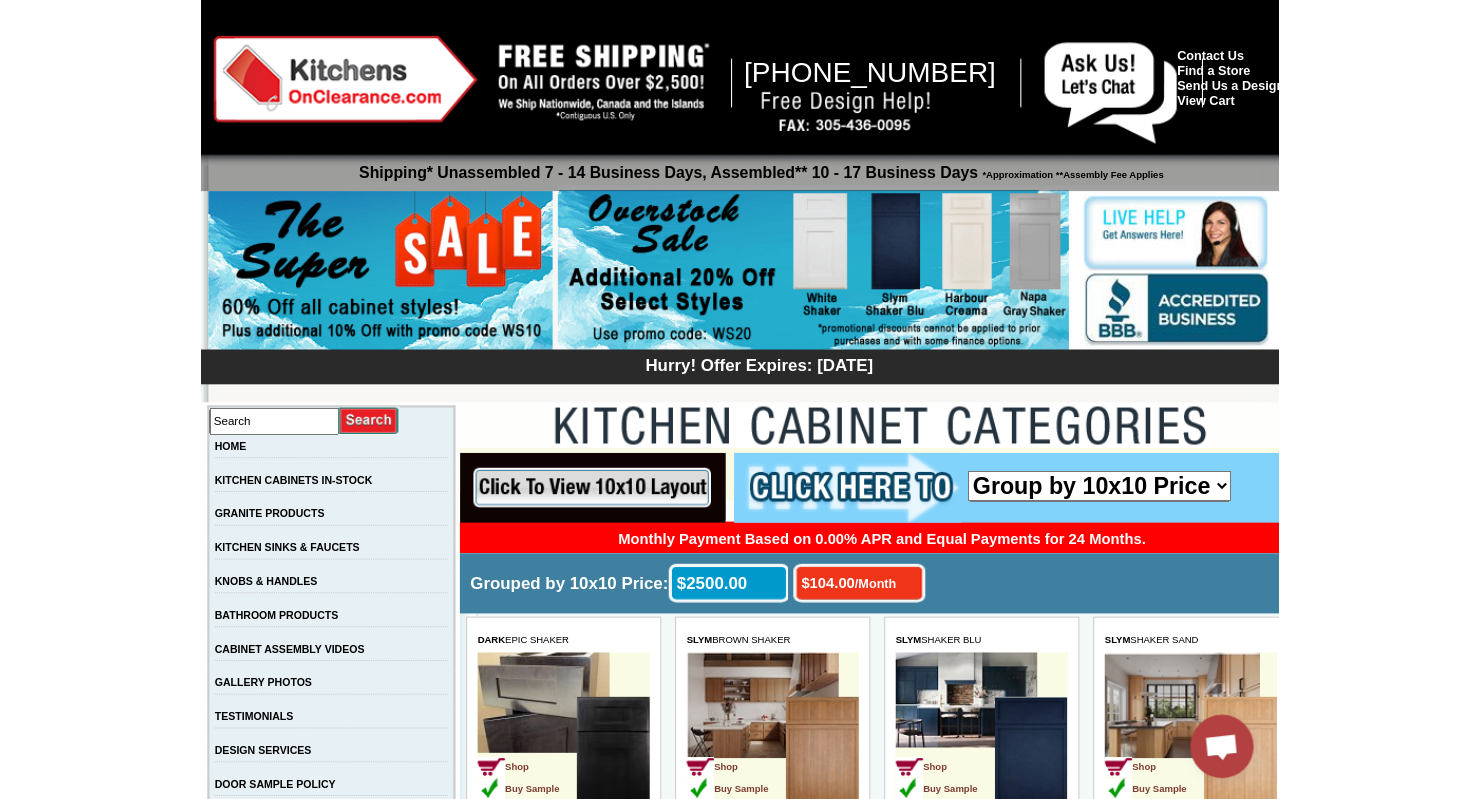 scroll, scrollTop: 0, scrollLeft: 0, axis: both 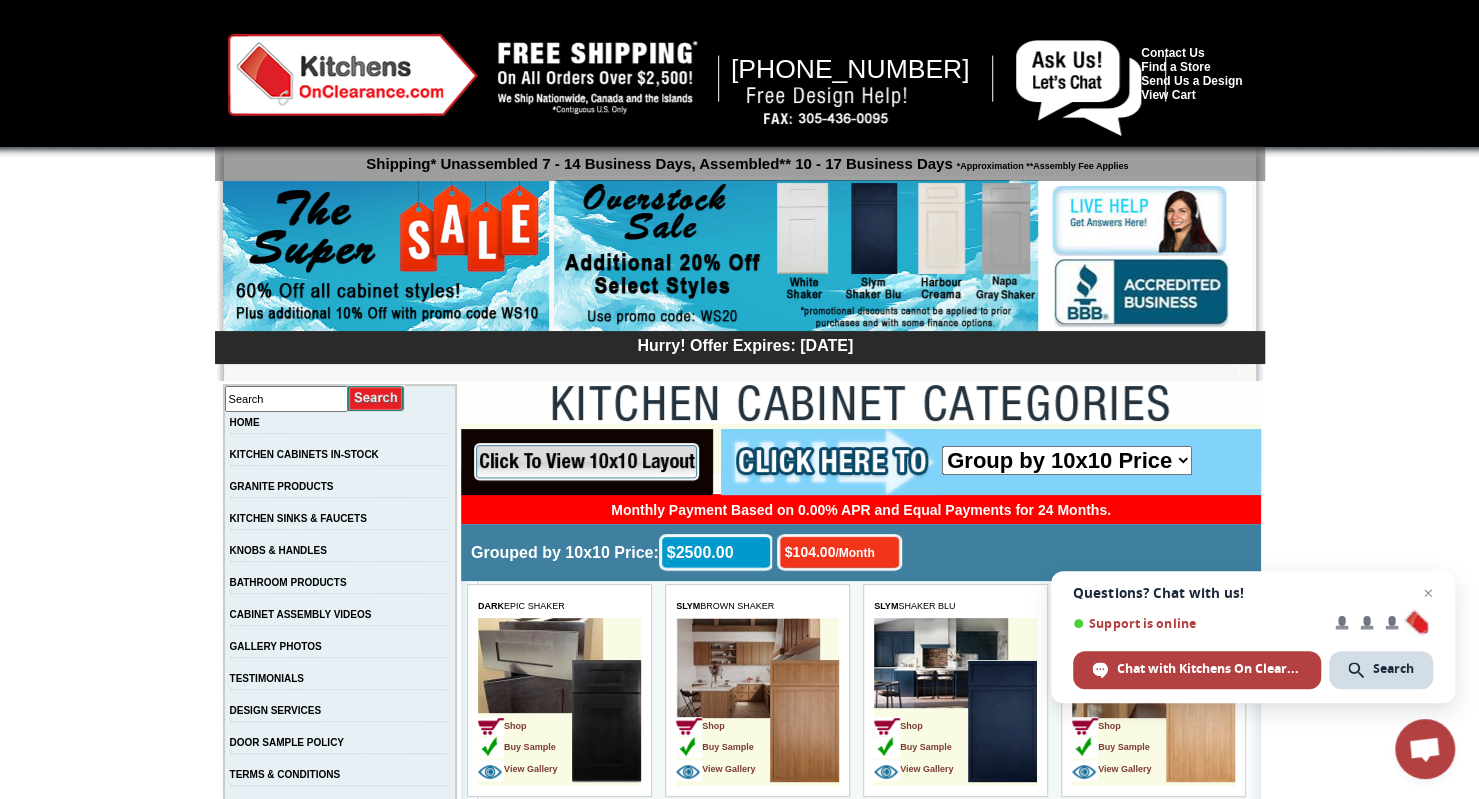 click at bounding box center (587, 462) 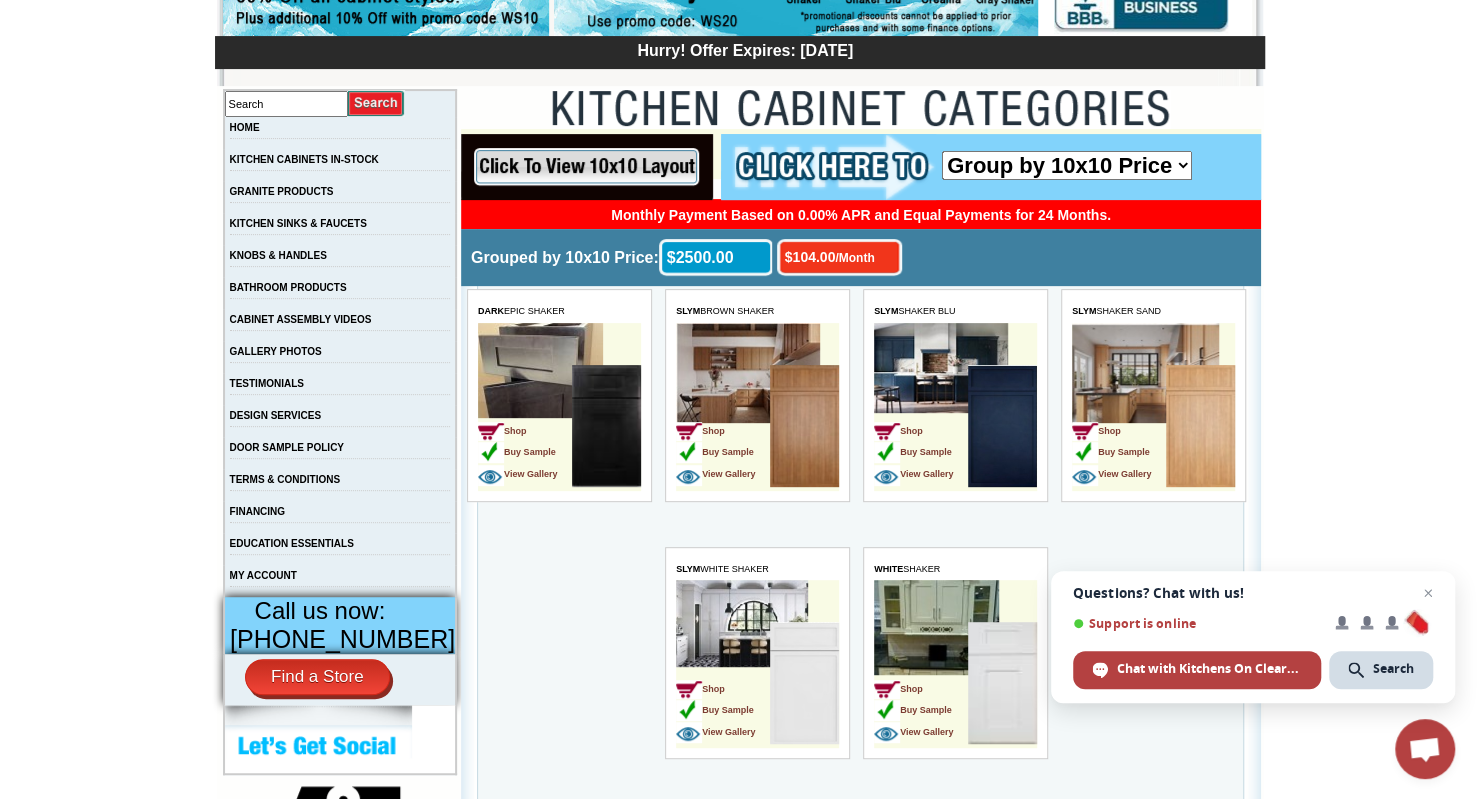 scroll, scrollTop: 275, scrollLeft: 0, axis: vertical 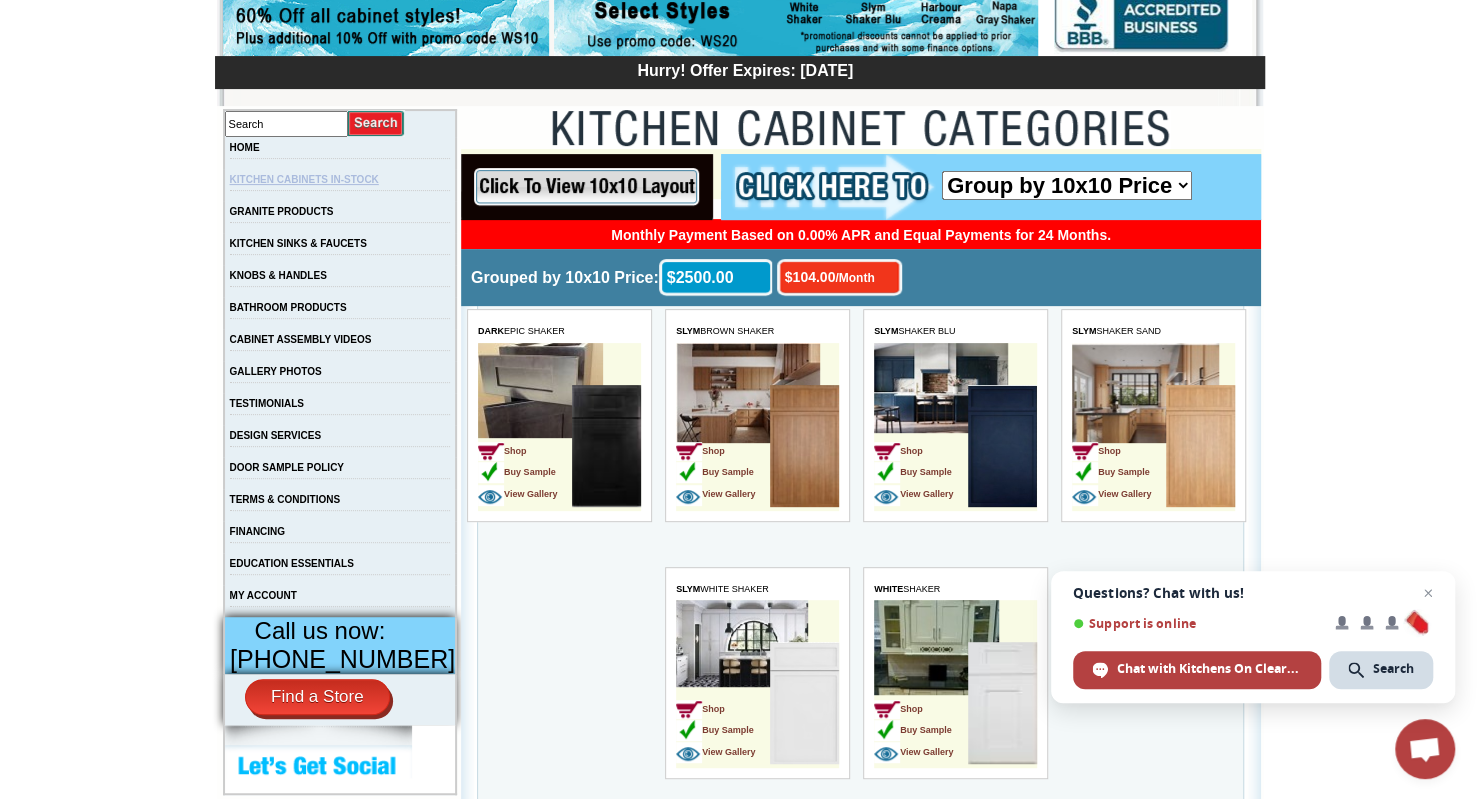 click on "KITCHEN CABINETS IN-STOCK" at bounding box center [304, 179] 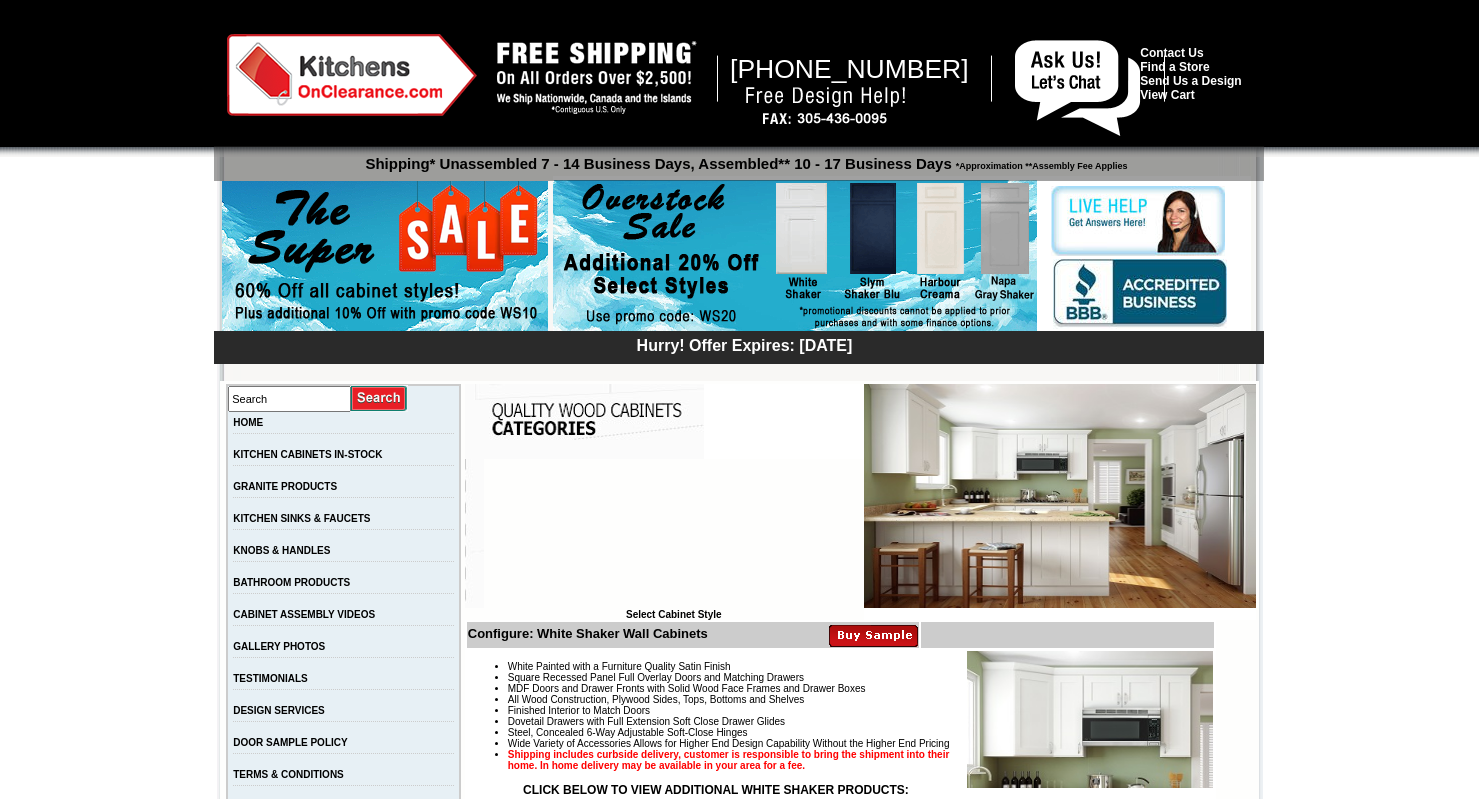 scroll, scrollTop: 0, scrollLeft: 0, axis: both 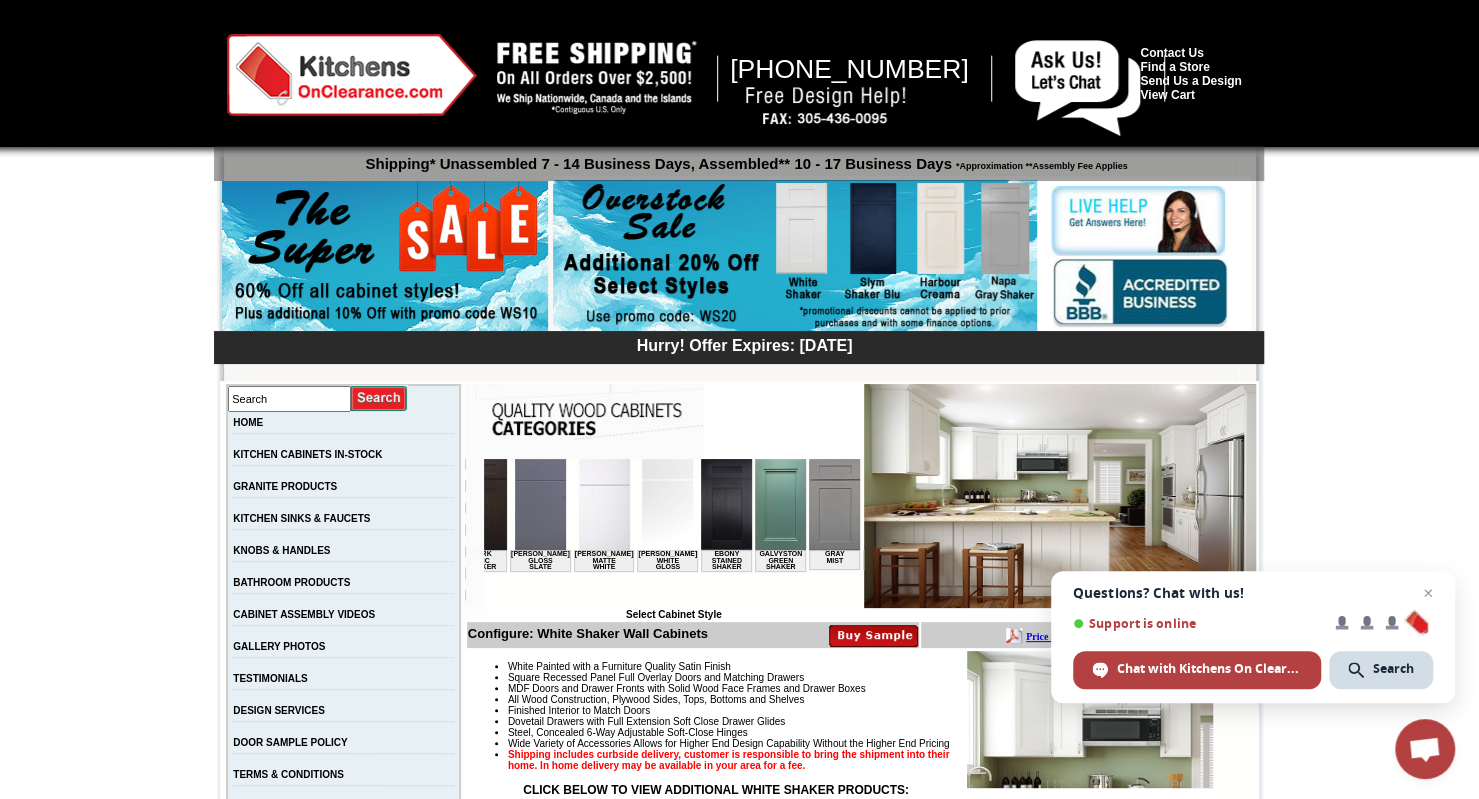 click at bounding box center [666, 504] 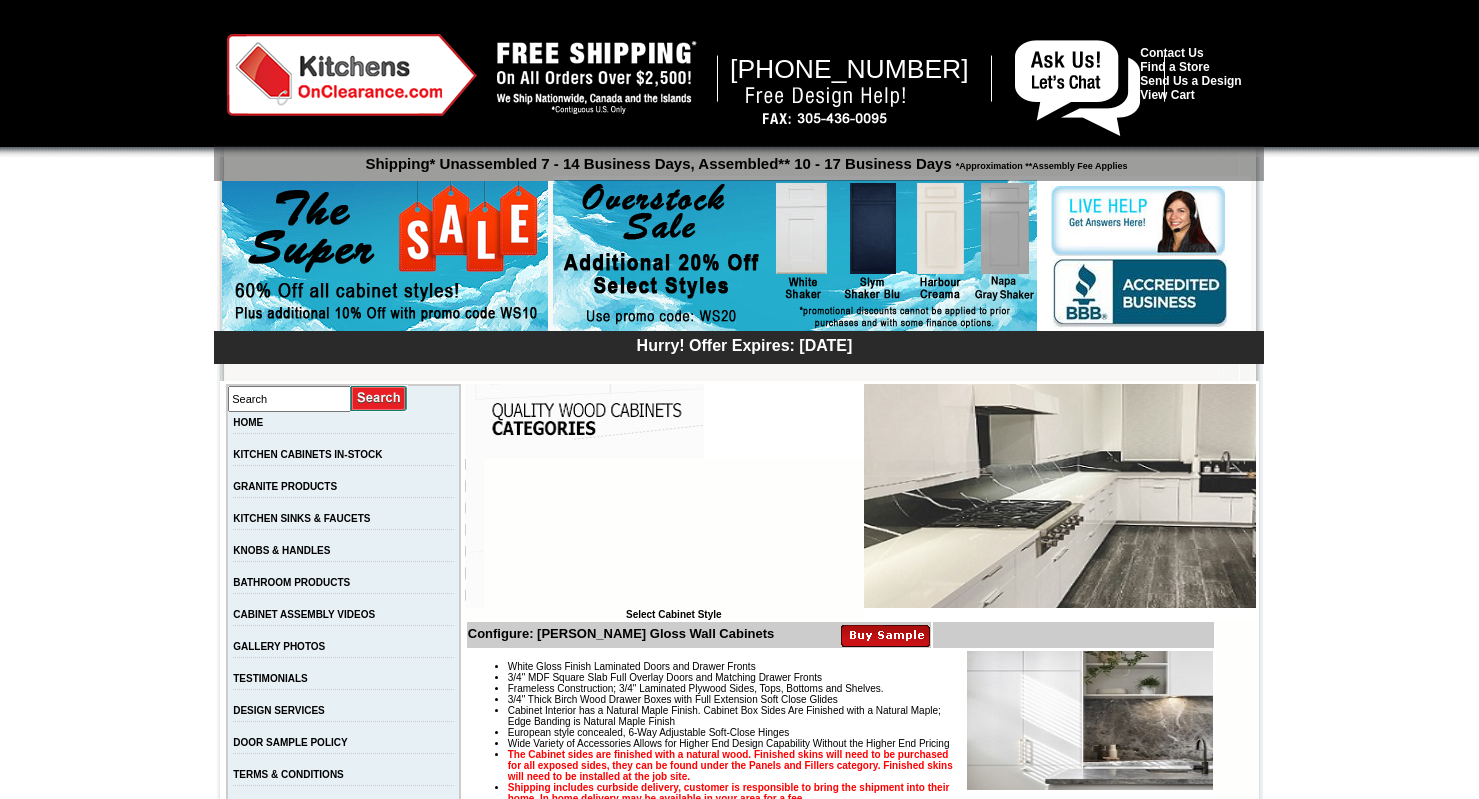 scroll, scrollTop: 0, scrollLeft: 0, axis: both 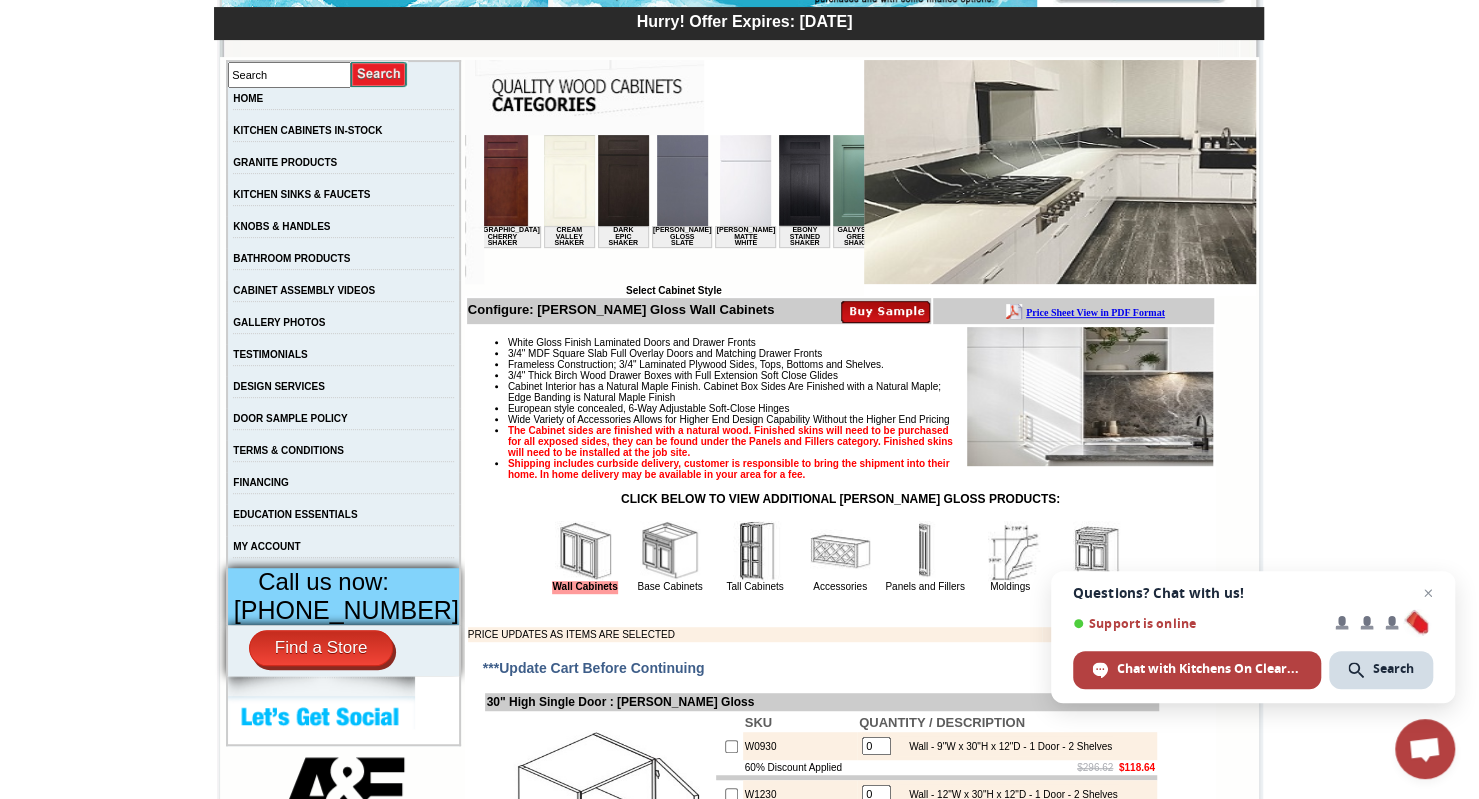 click on "Price Sheet View in PDF Format" at bounding box center (1095, 312) 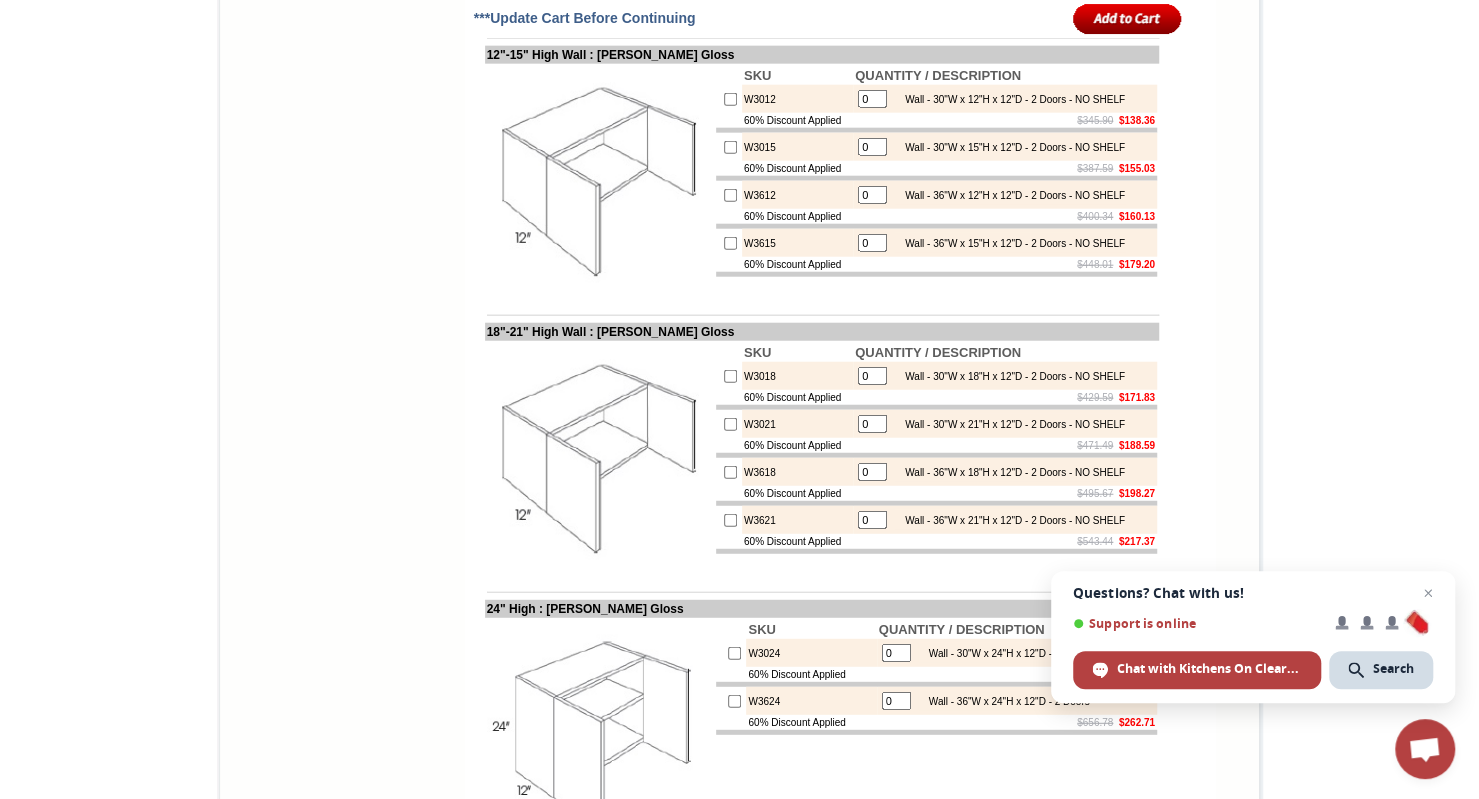 scroll, scrollTop: 2941, scrollLeft: 0, axis: vertical 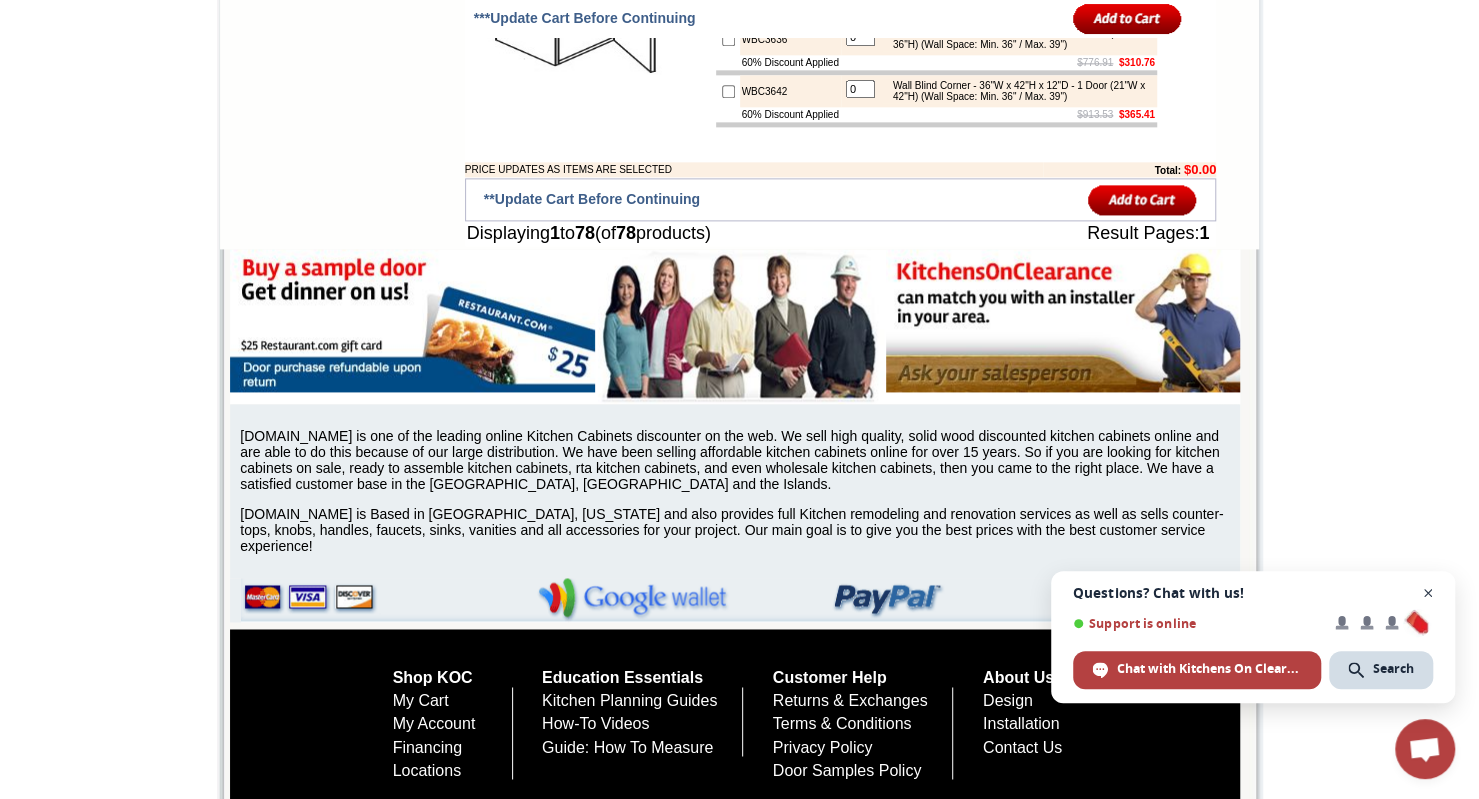 click at bounding box center (1428, 593) 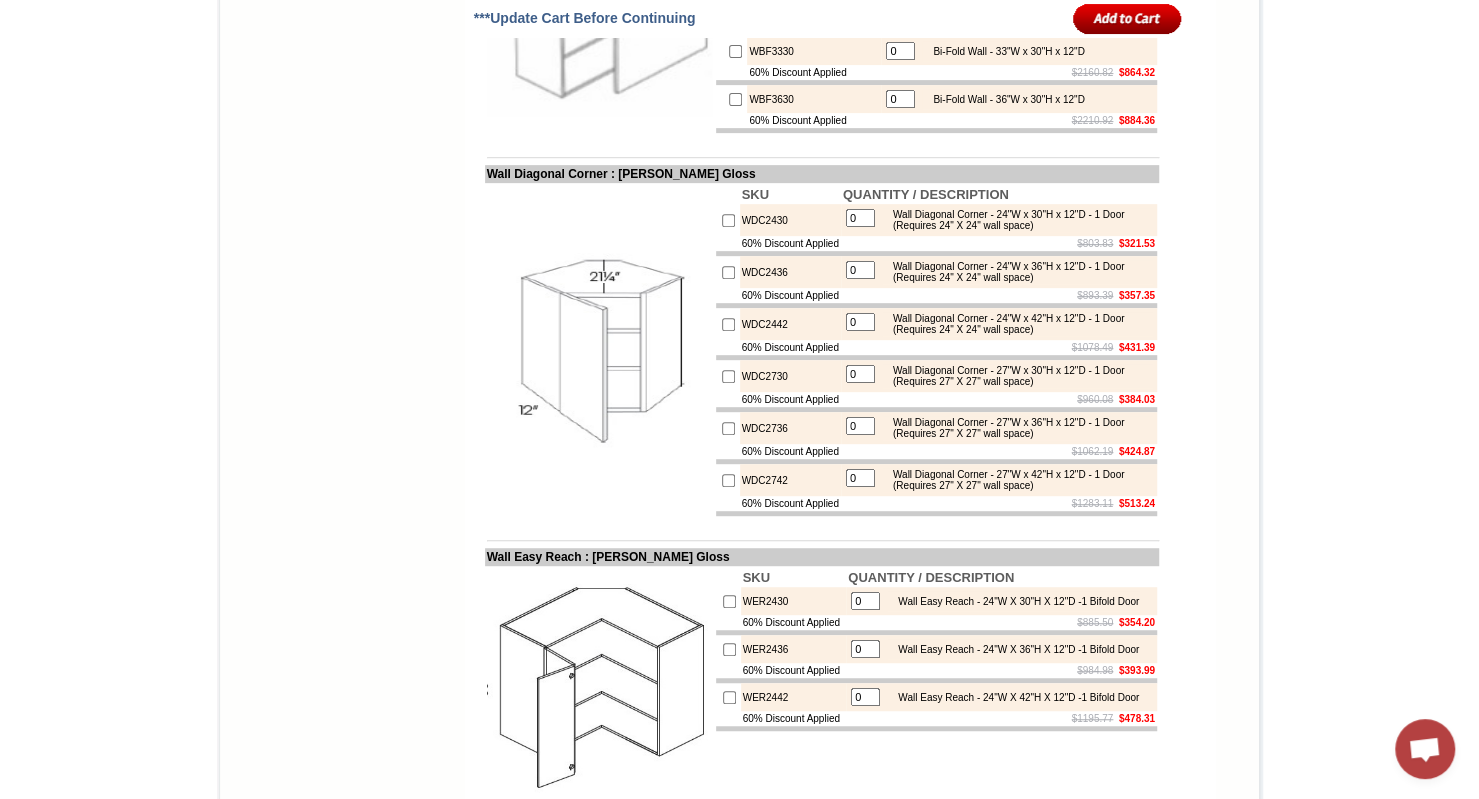 scroll, scrollTop: 4650, scrollLeft: 0, axis: vertical 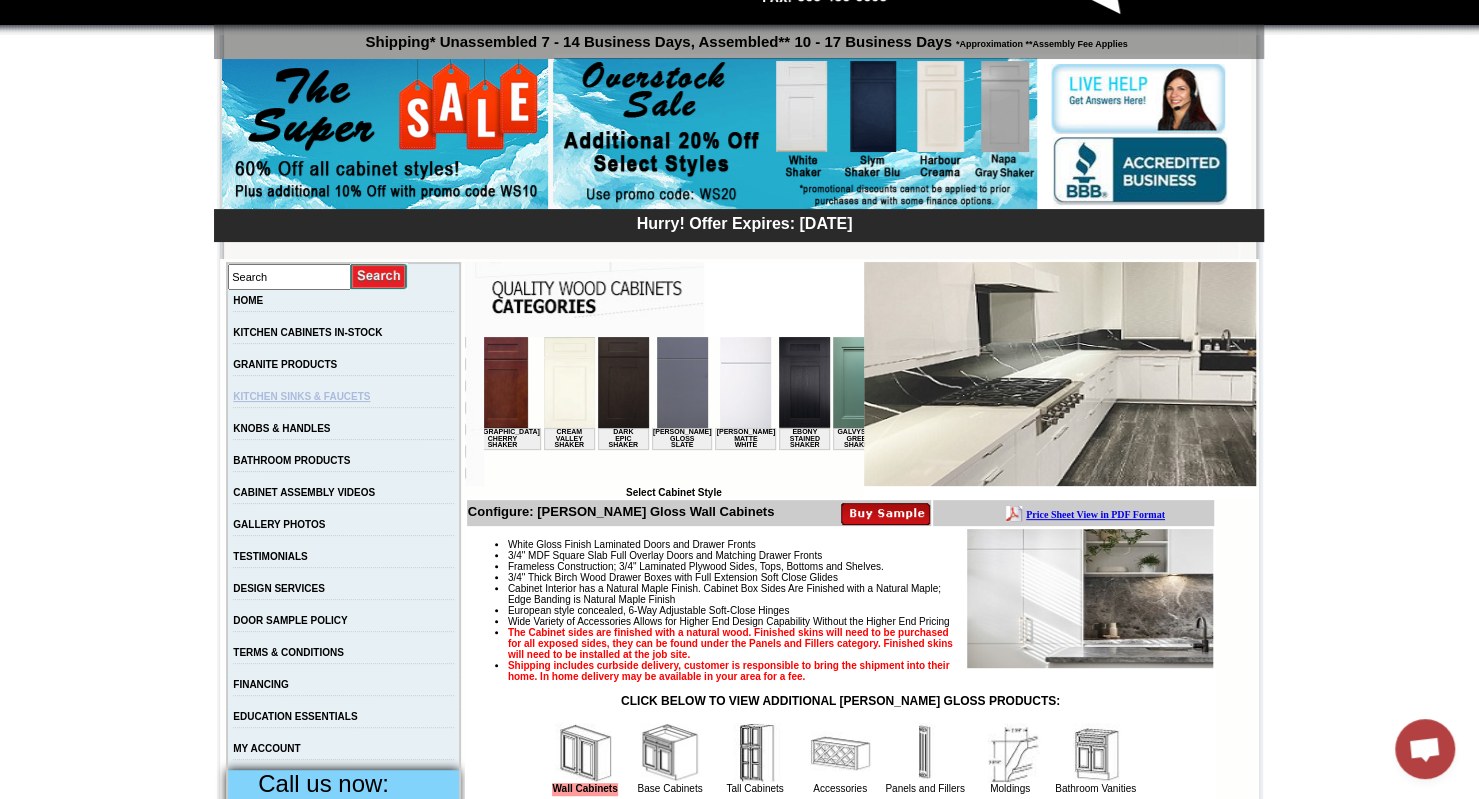 click on "KITCHEN SINKS & FAUCETS" at bounding box center [301, 396] 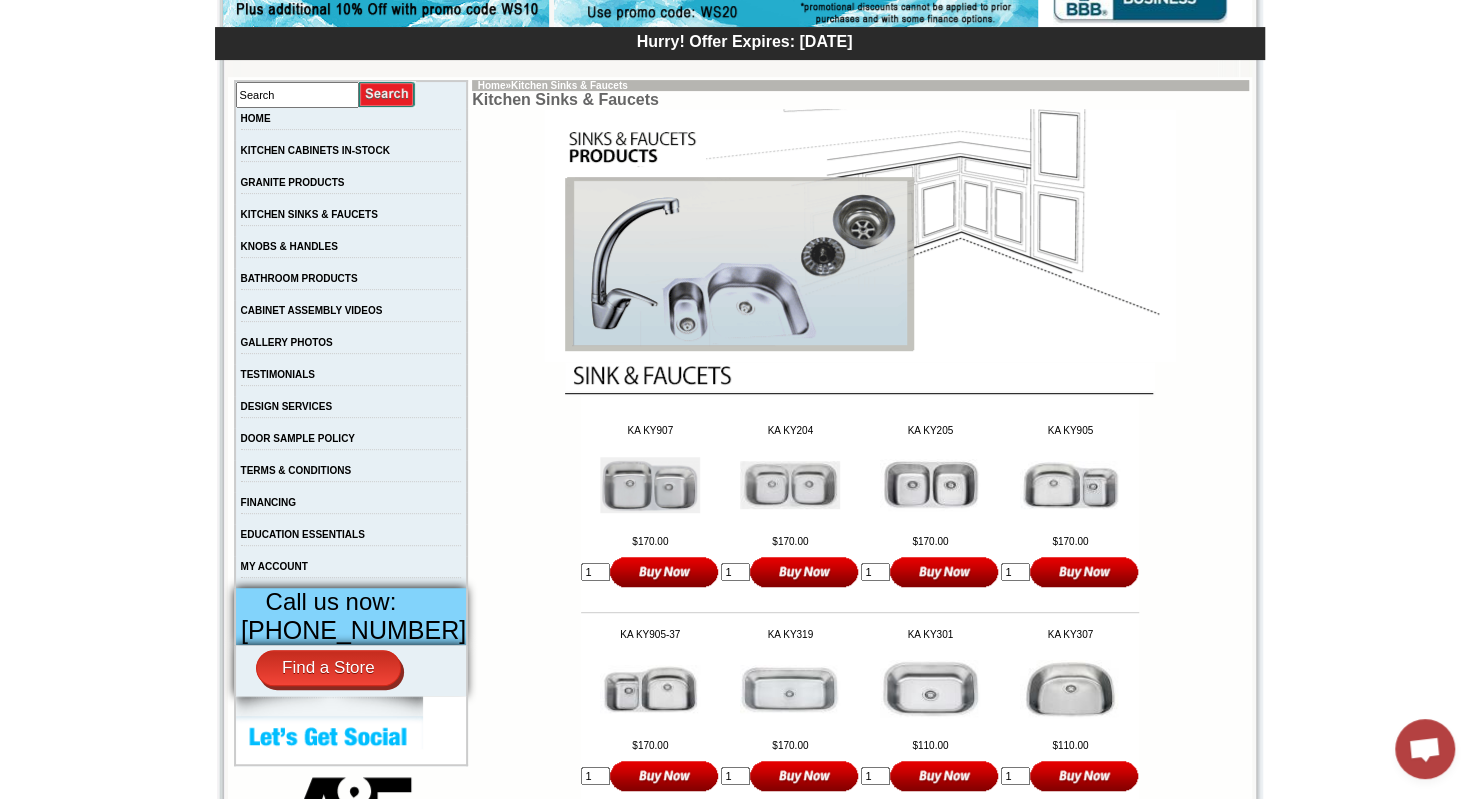scroll, scrollTop: 303, scrollLeft: 0, axis: vertical 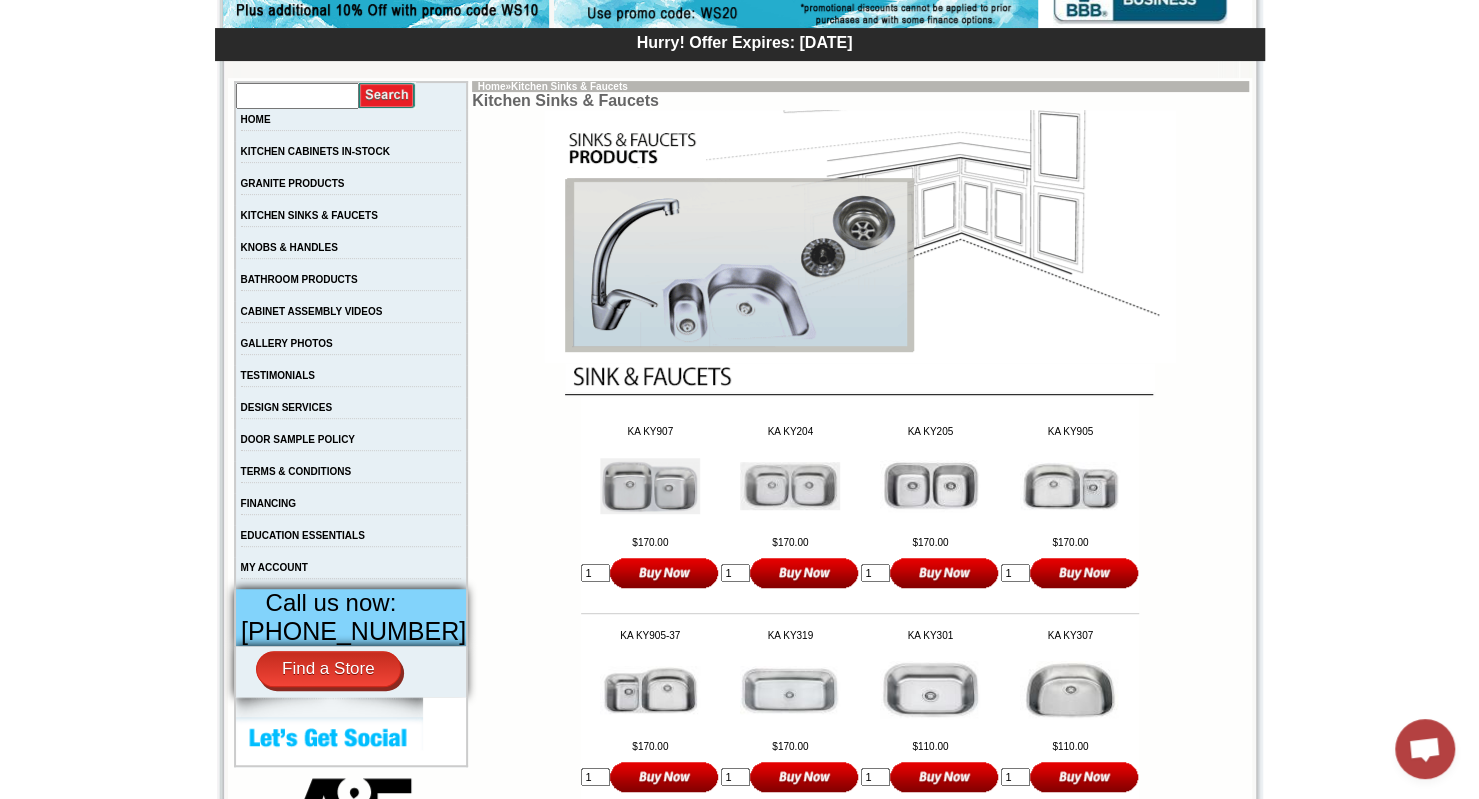 click at bounding box center (297, 96) 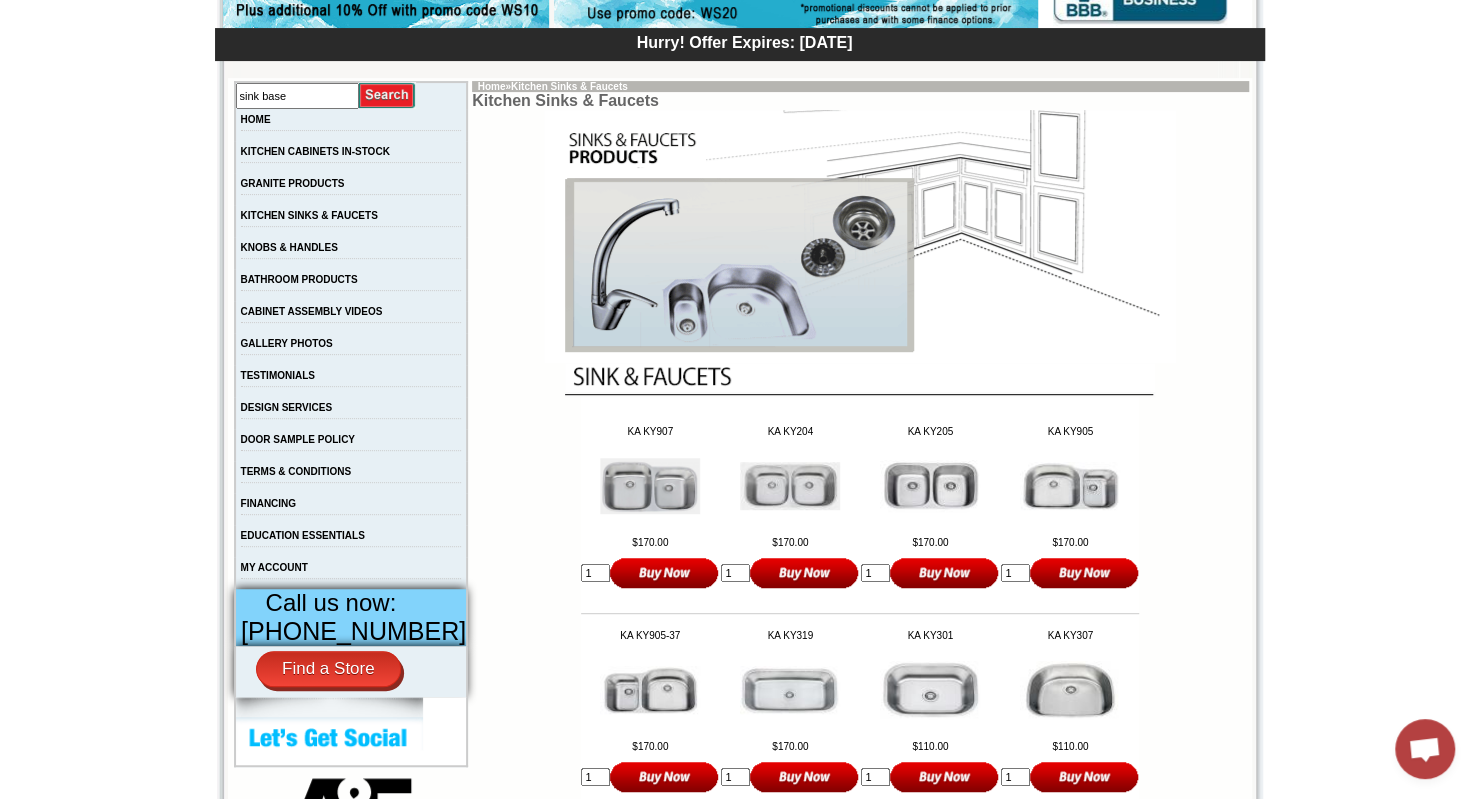 type on "sink base" 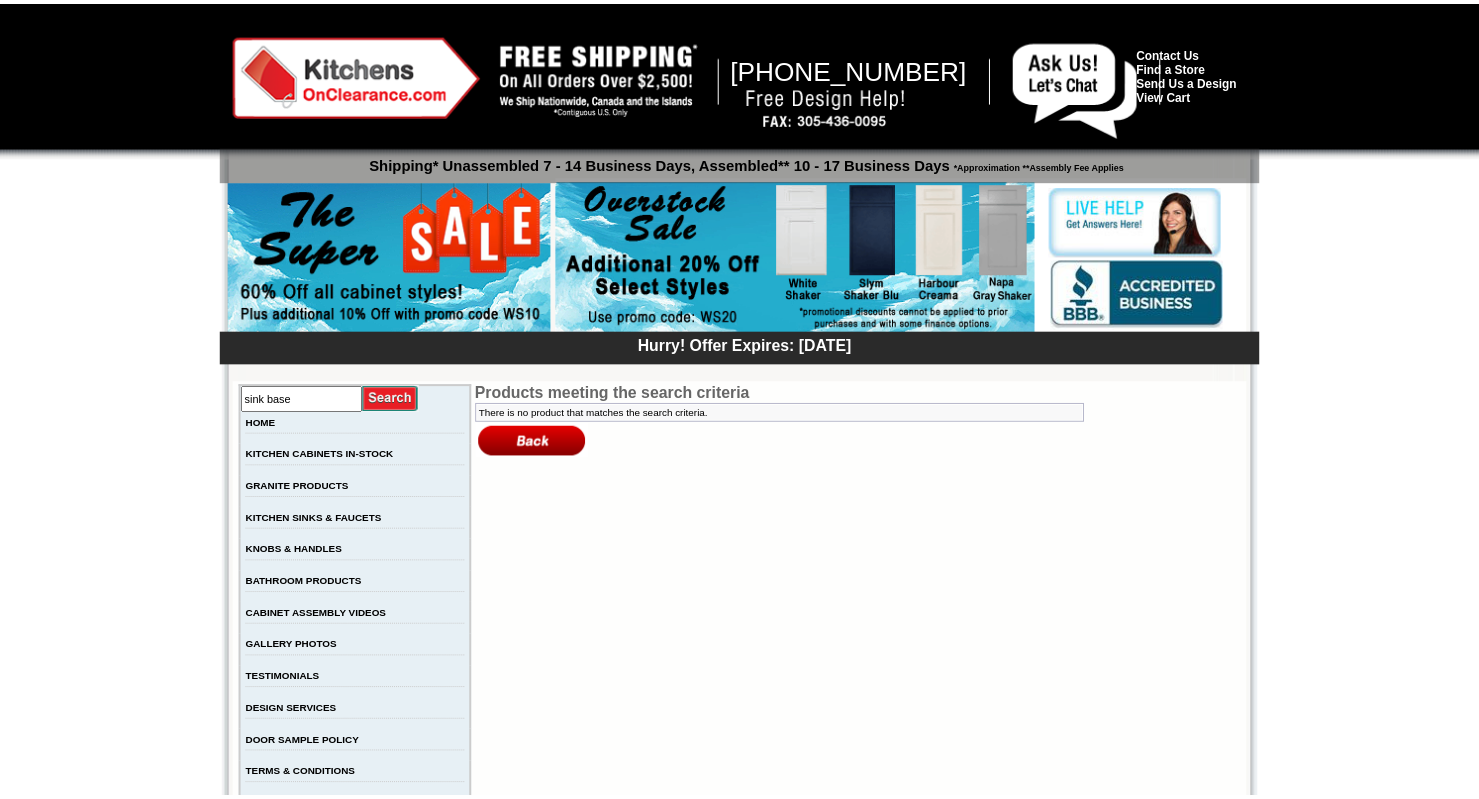 scroll, scrollTop: 0, scrollLeft: 0, axis: both 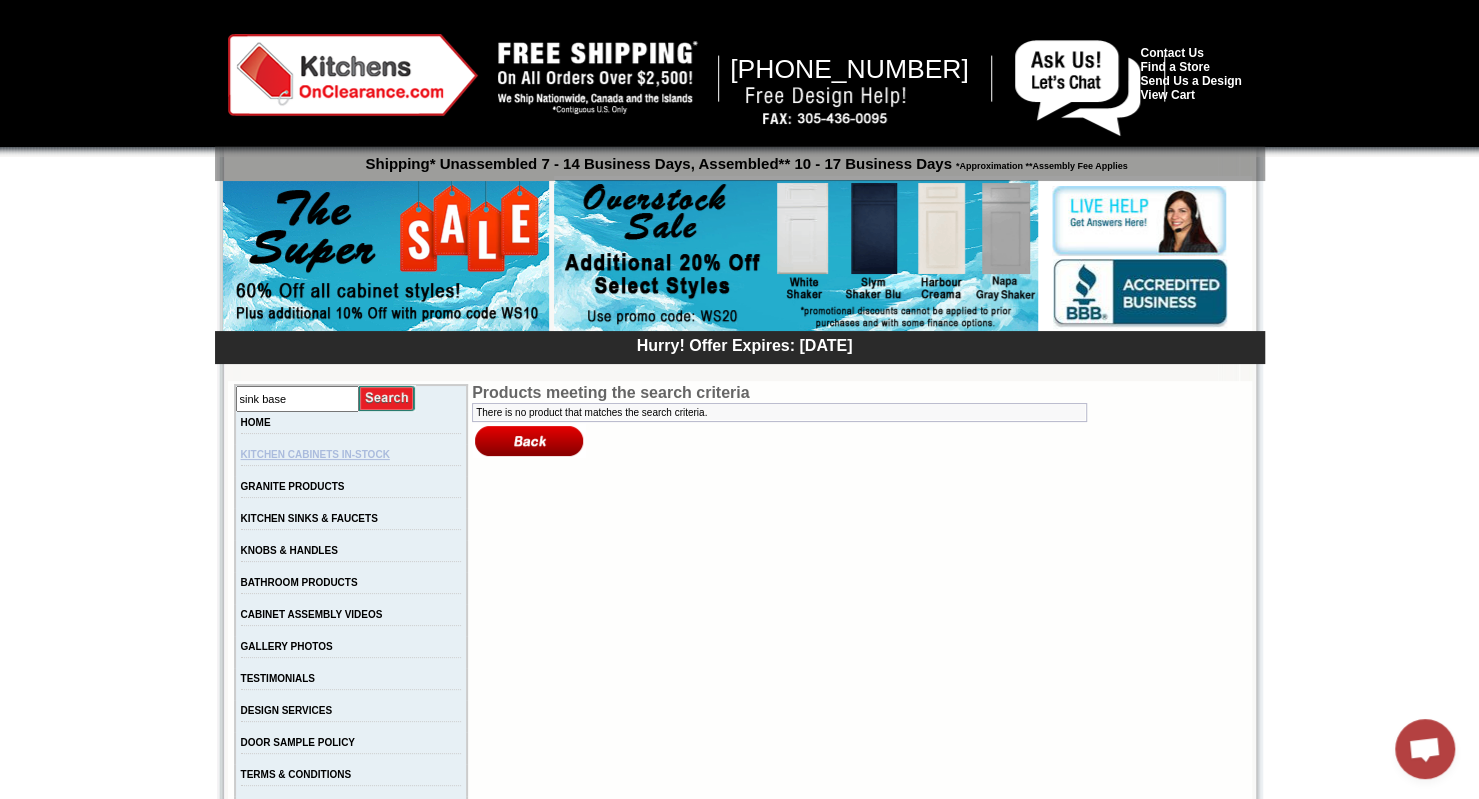 click on "KITCHEN CABINETS IN-STOCK" at bounding box center [315, 454] 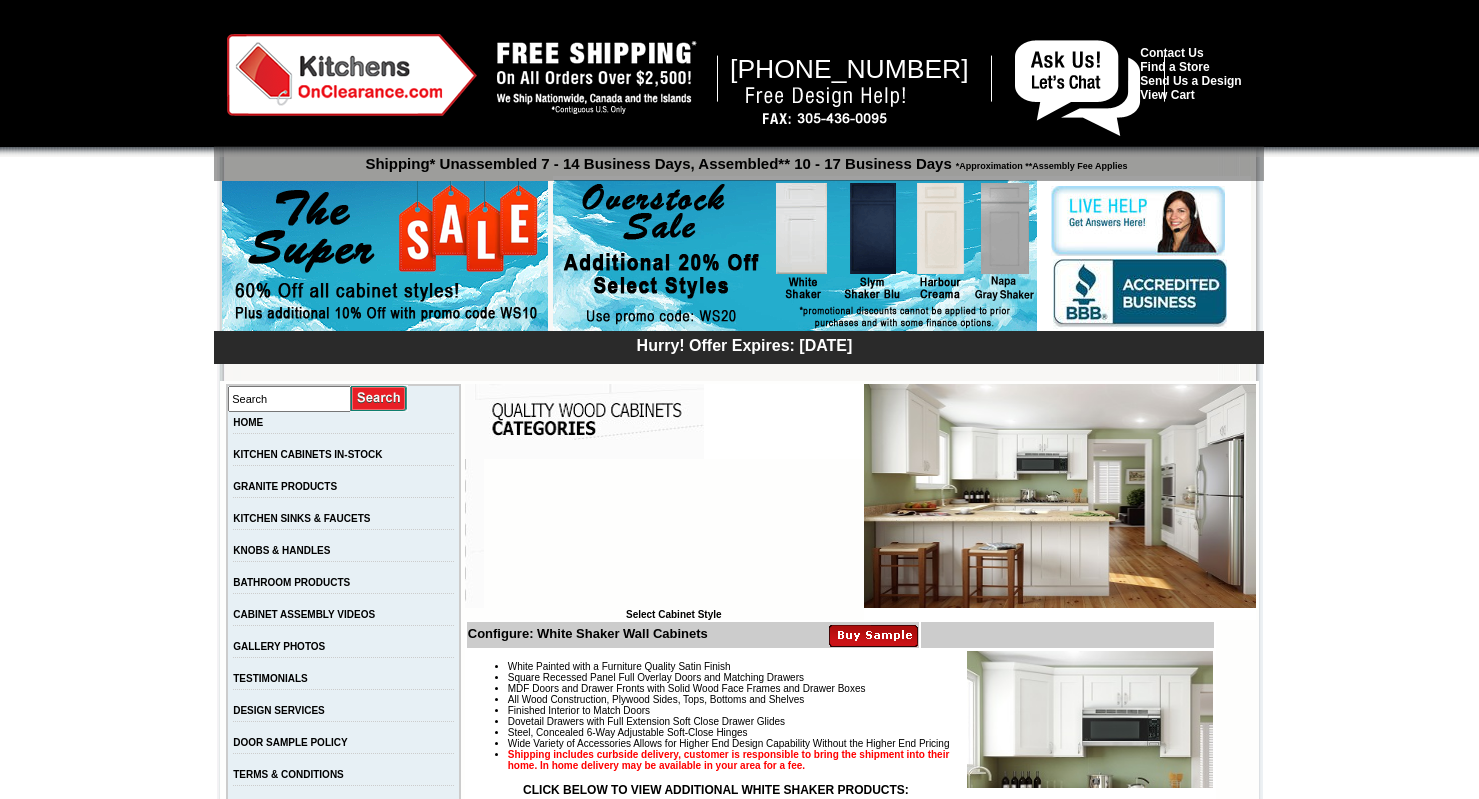 scroll, scrollTop: 0, scrollLeft: 0, axis: both 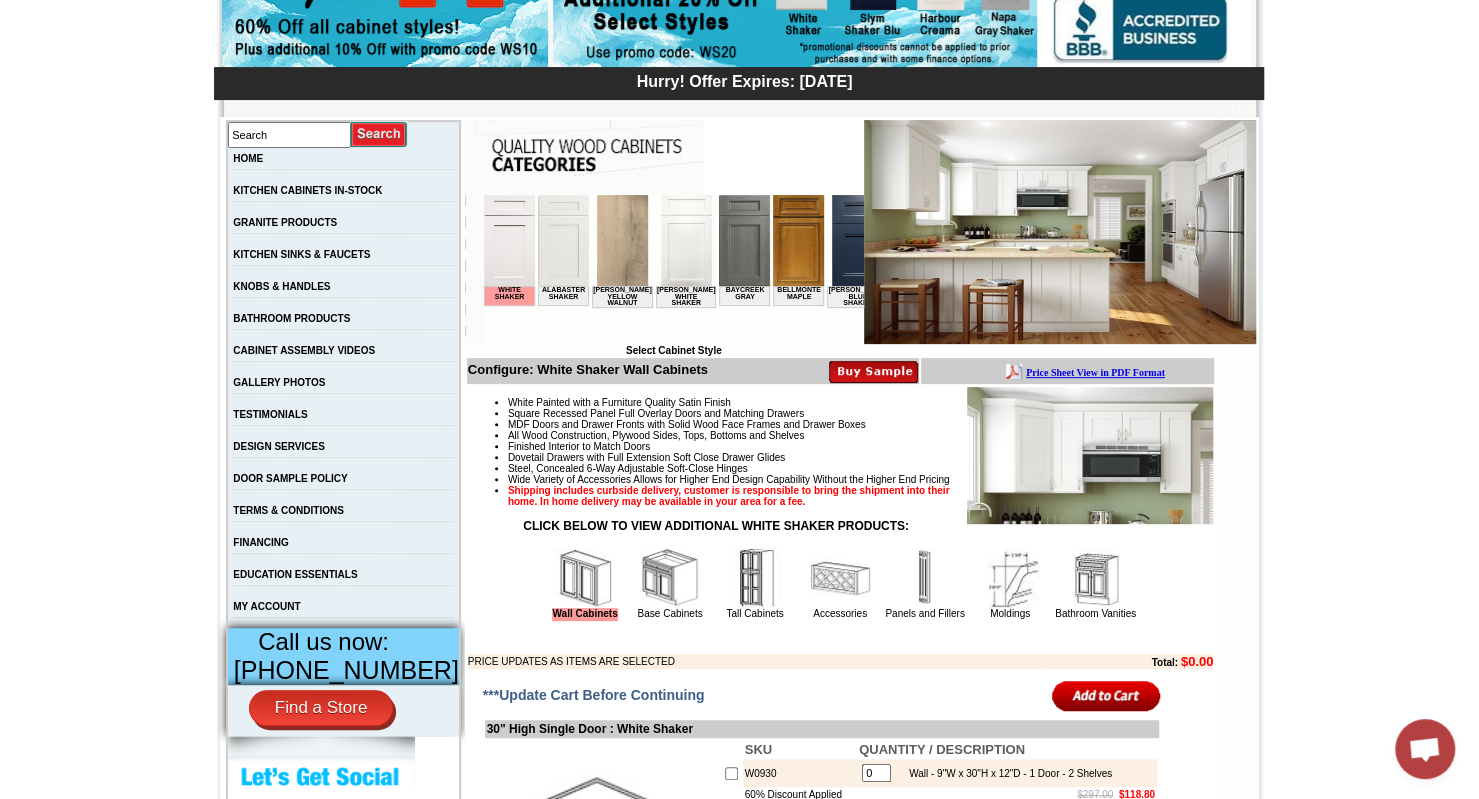 click at bounding box center (670, 578) 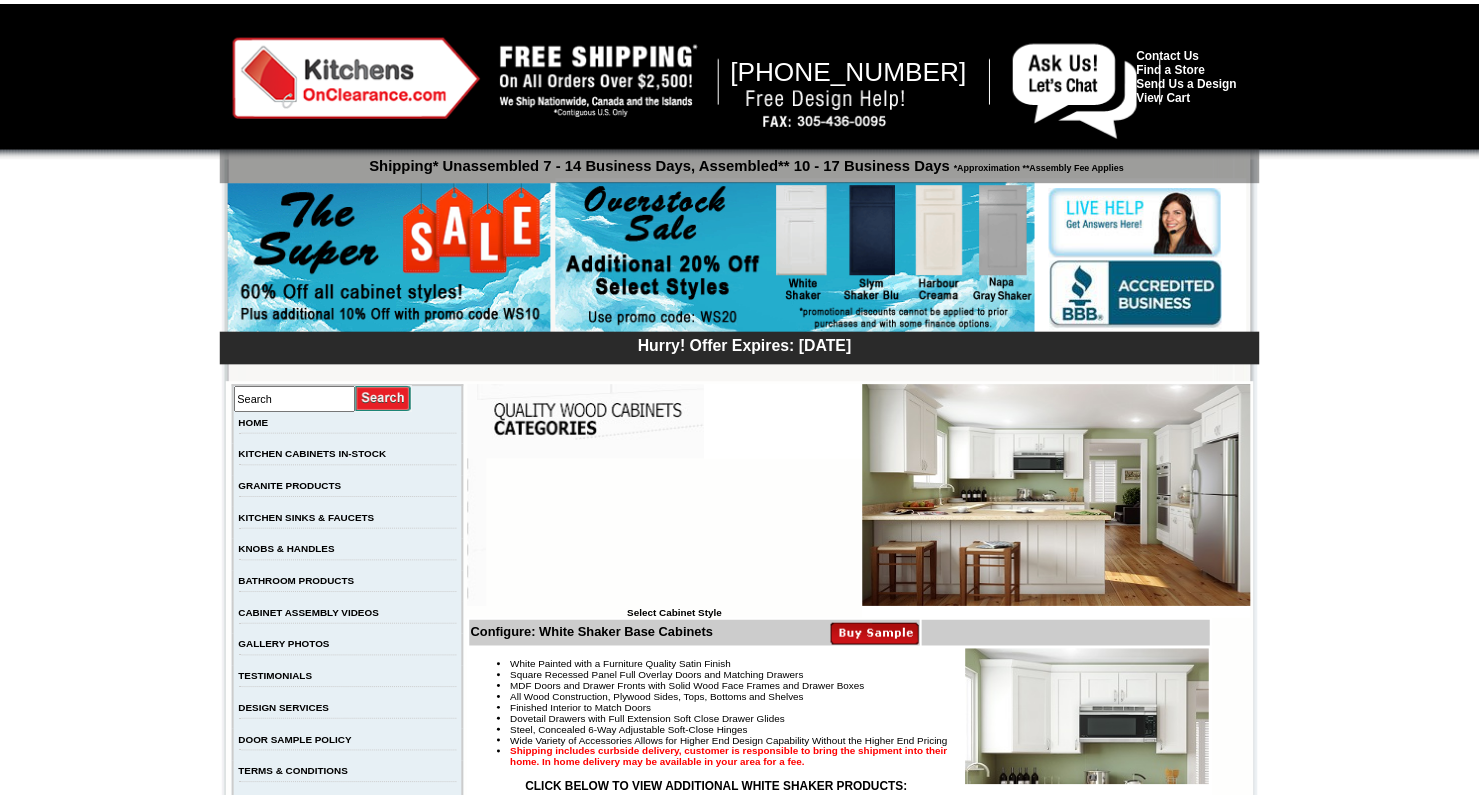 scroll, scrollTop: 0, scrollLeft: 0, axis: both 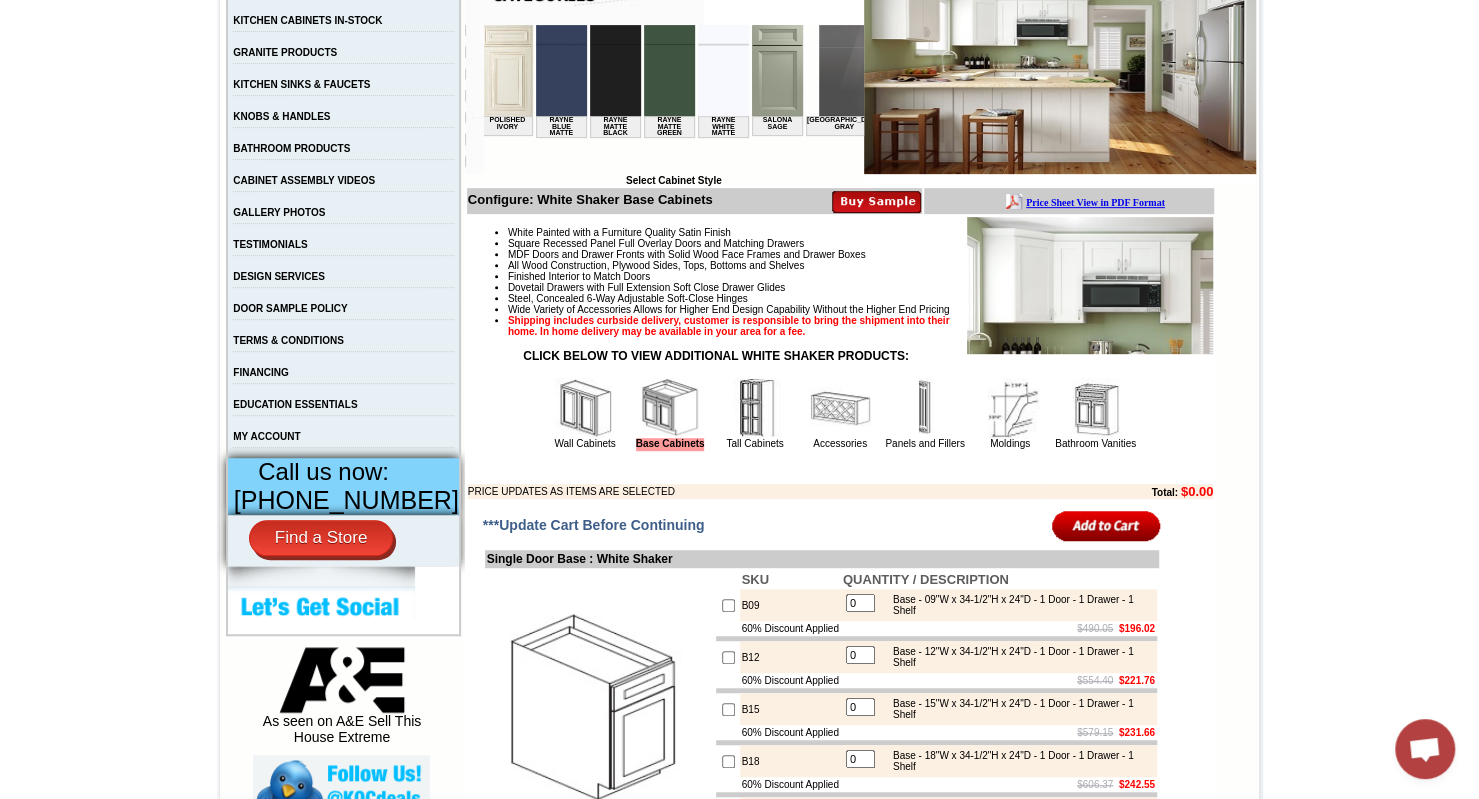 drag, startPoint x: 519, startPoint y: 167, endPoint x: 1213, endPoint y: 201, distance: 694.83234 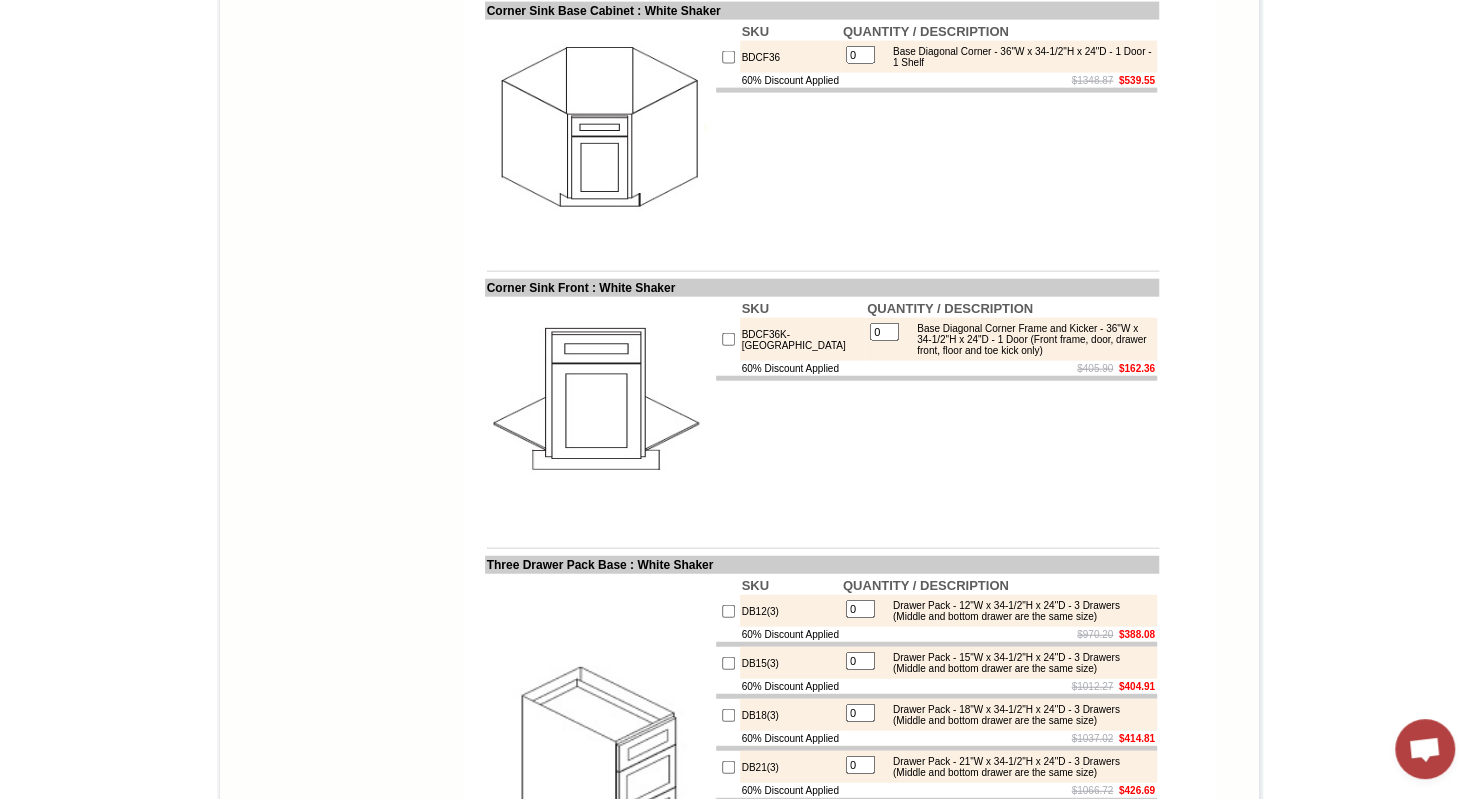 scroll, scrollTop: 434, scrollLeft: 0, axis: vertical 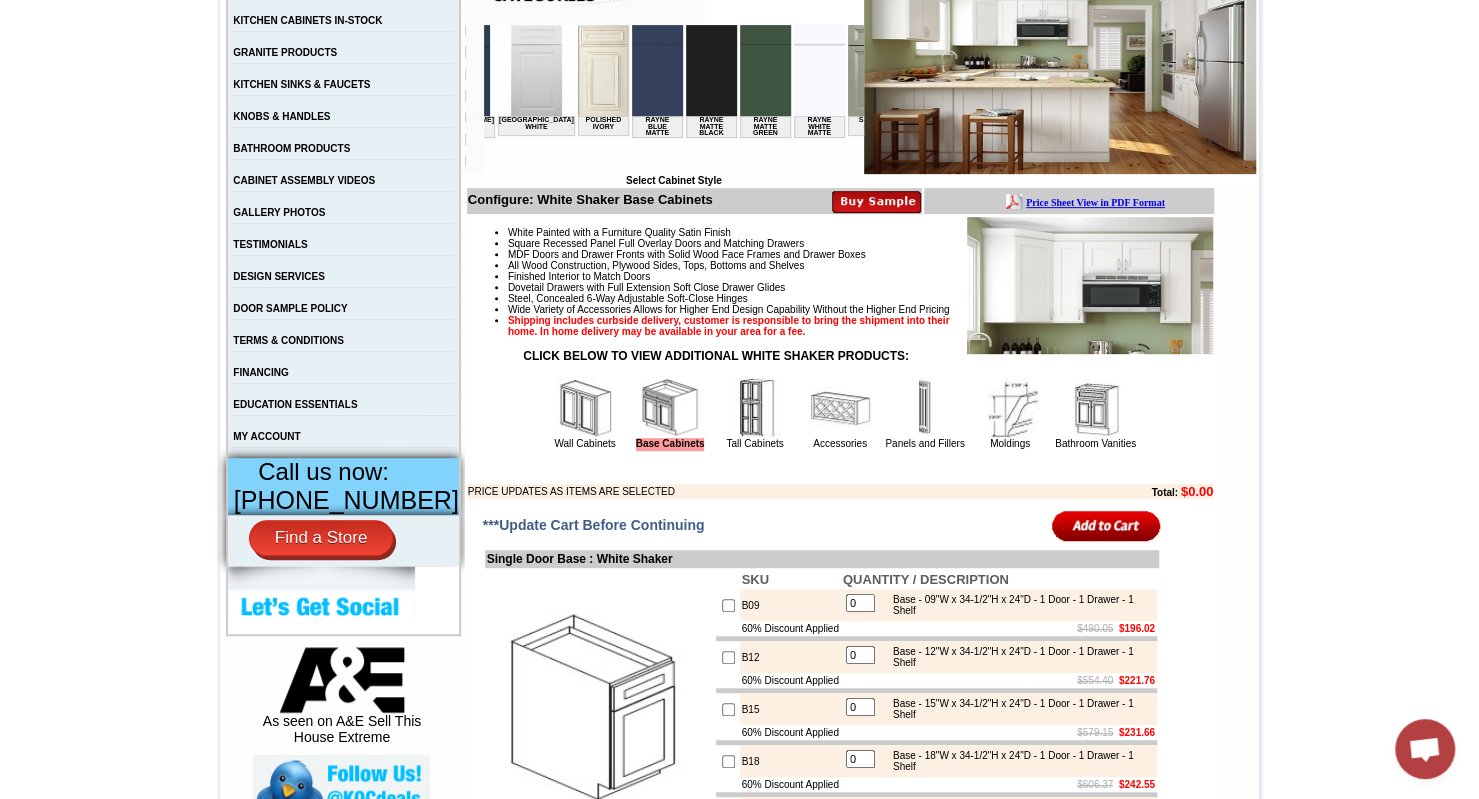 click at bounding box center [818, 70] 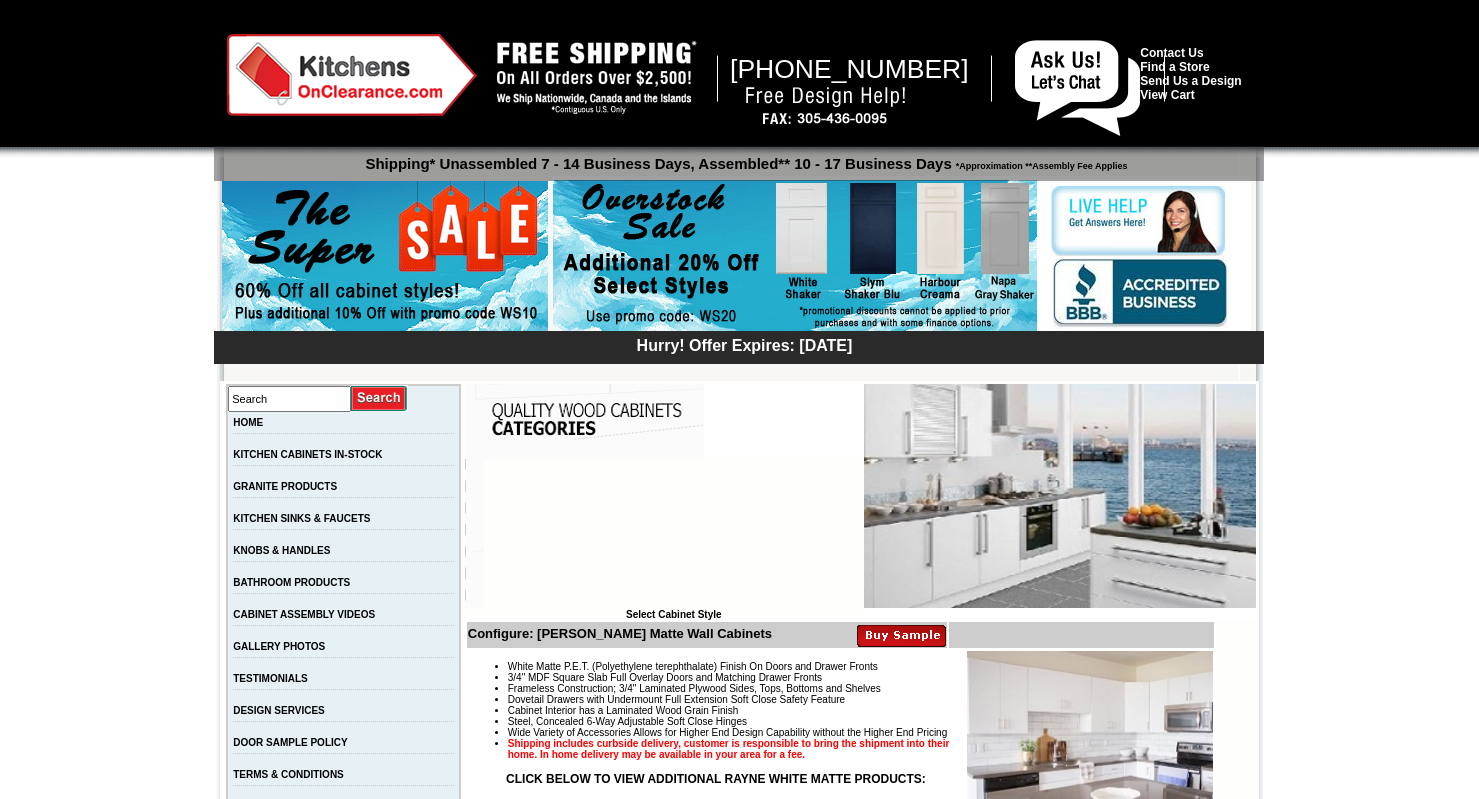 scroll, scrollTop: 0, scrollLeft: 0, axis: both 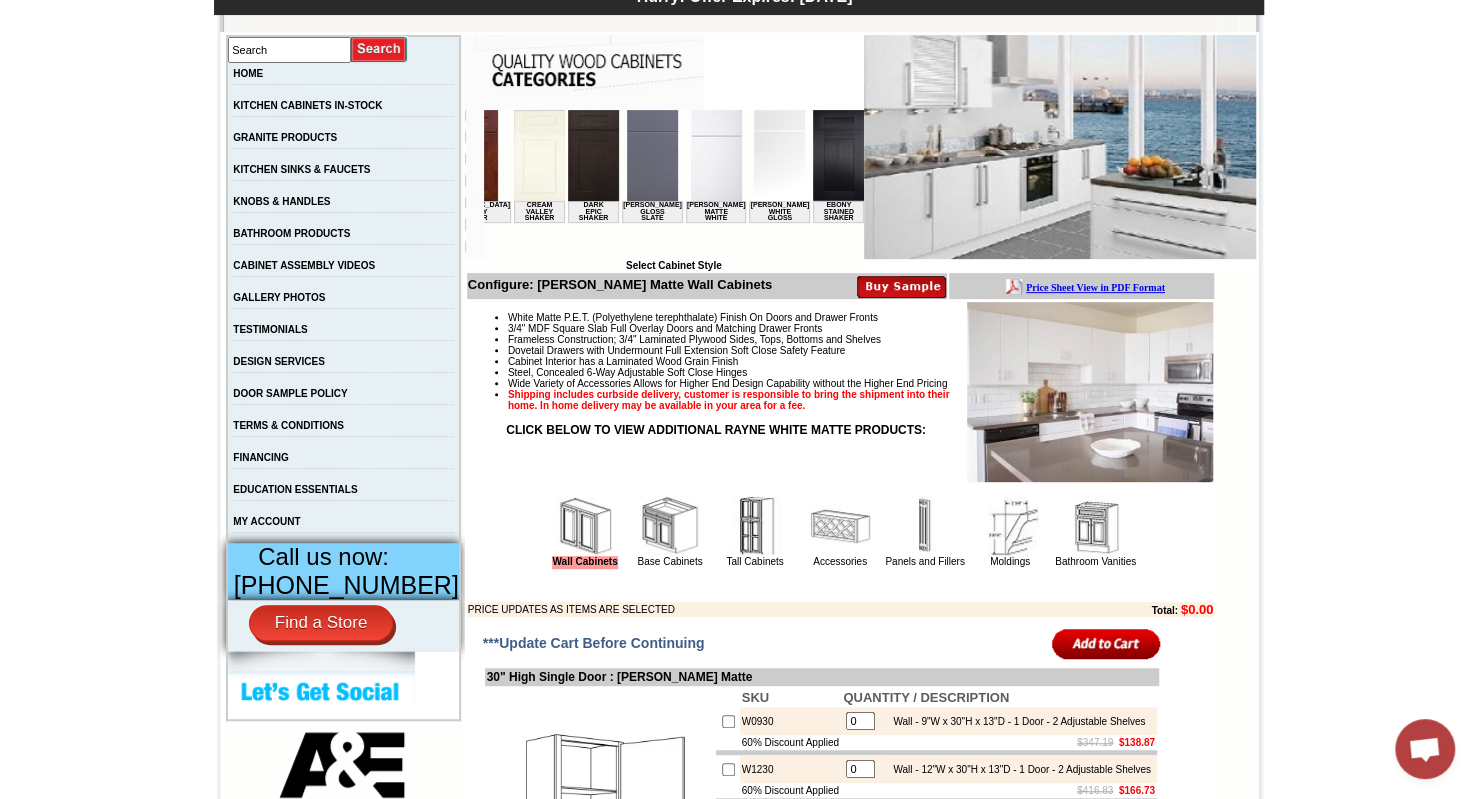 click at bounding box center (778, 155) 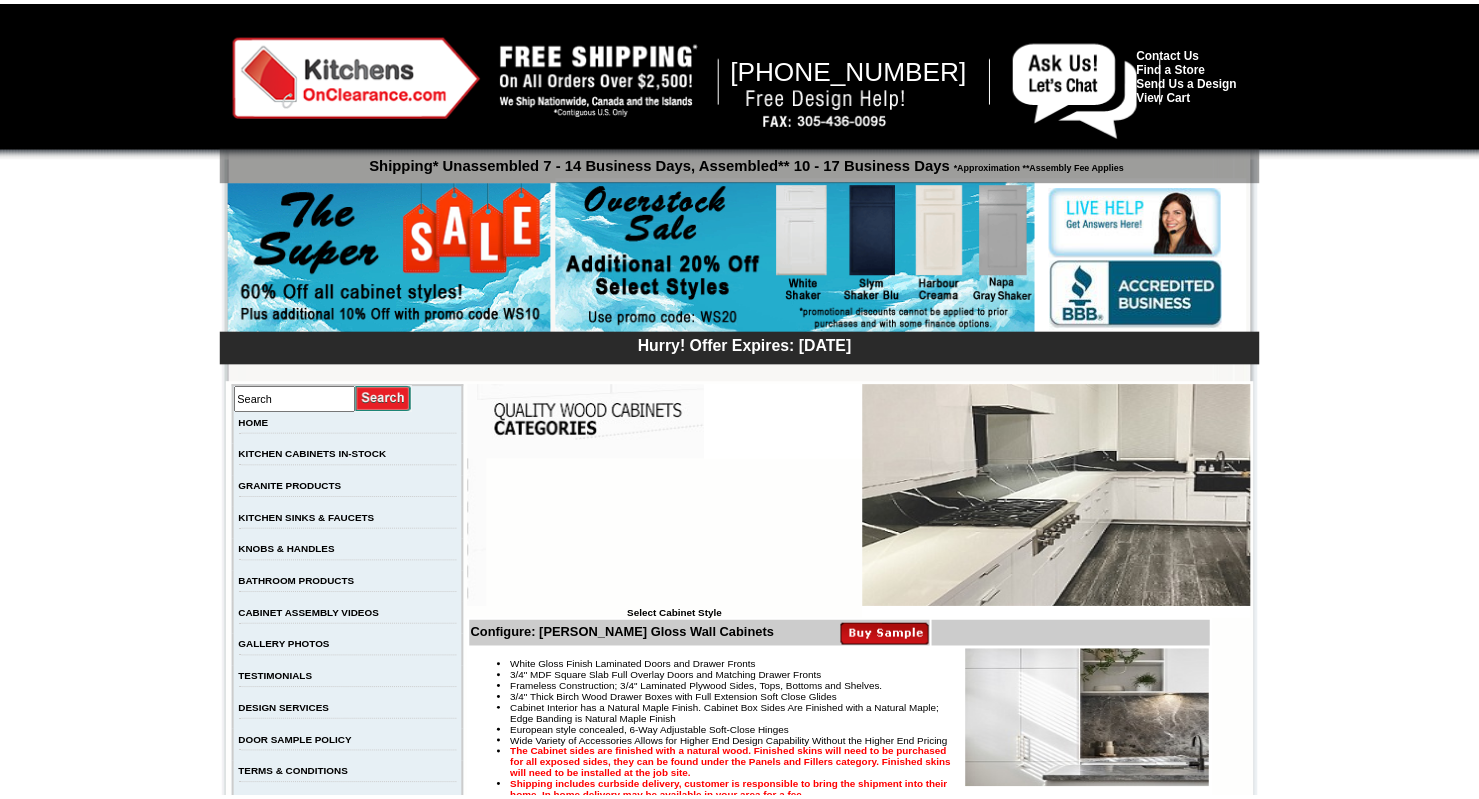 scroll, scrollTop: 0, scrollLeft: 0, axis: both 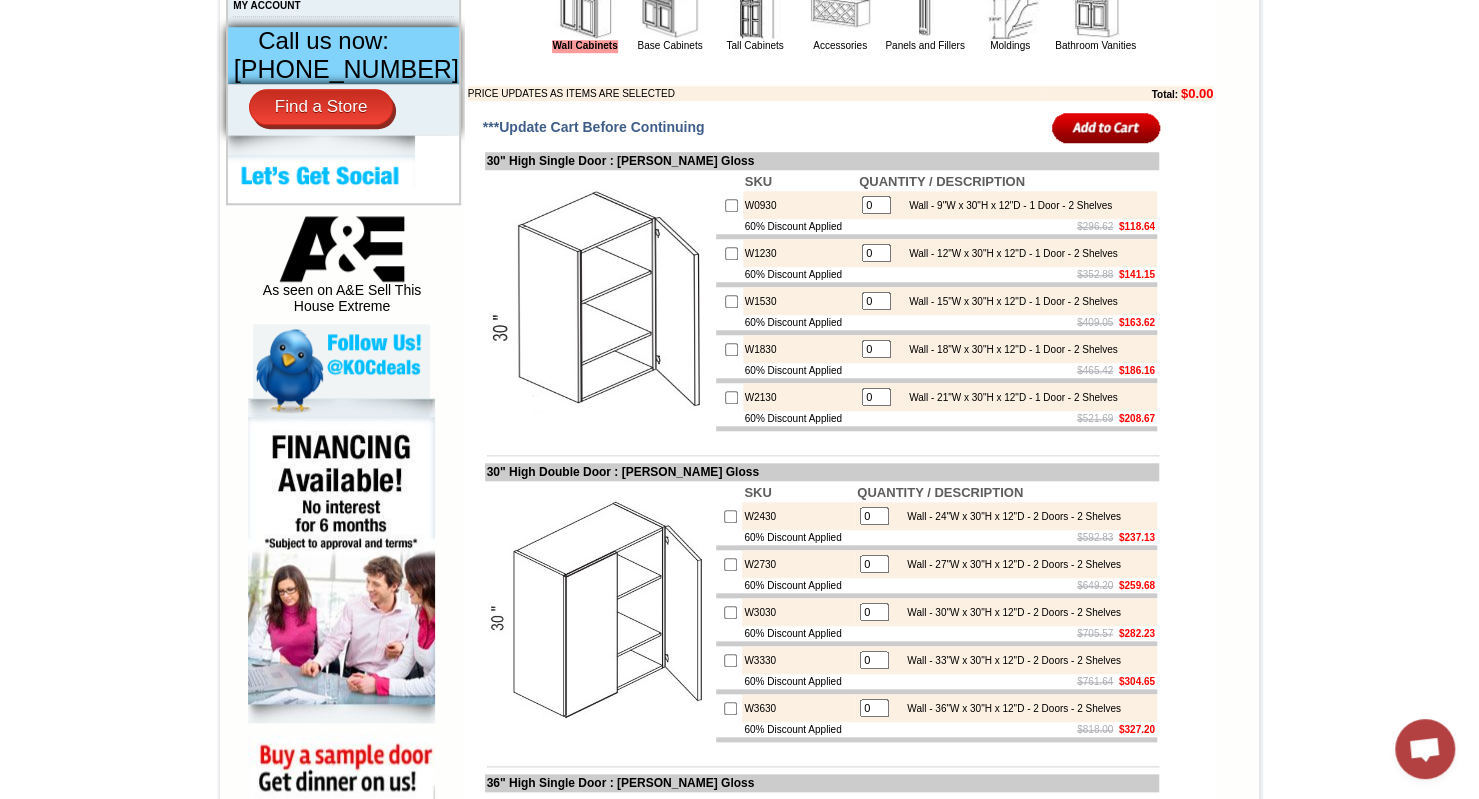 click at bounding box center (670, 10) 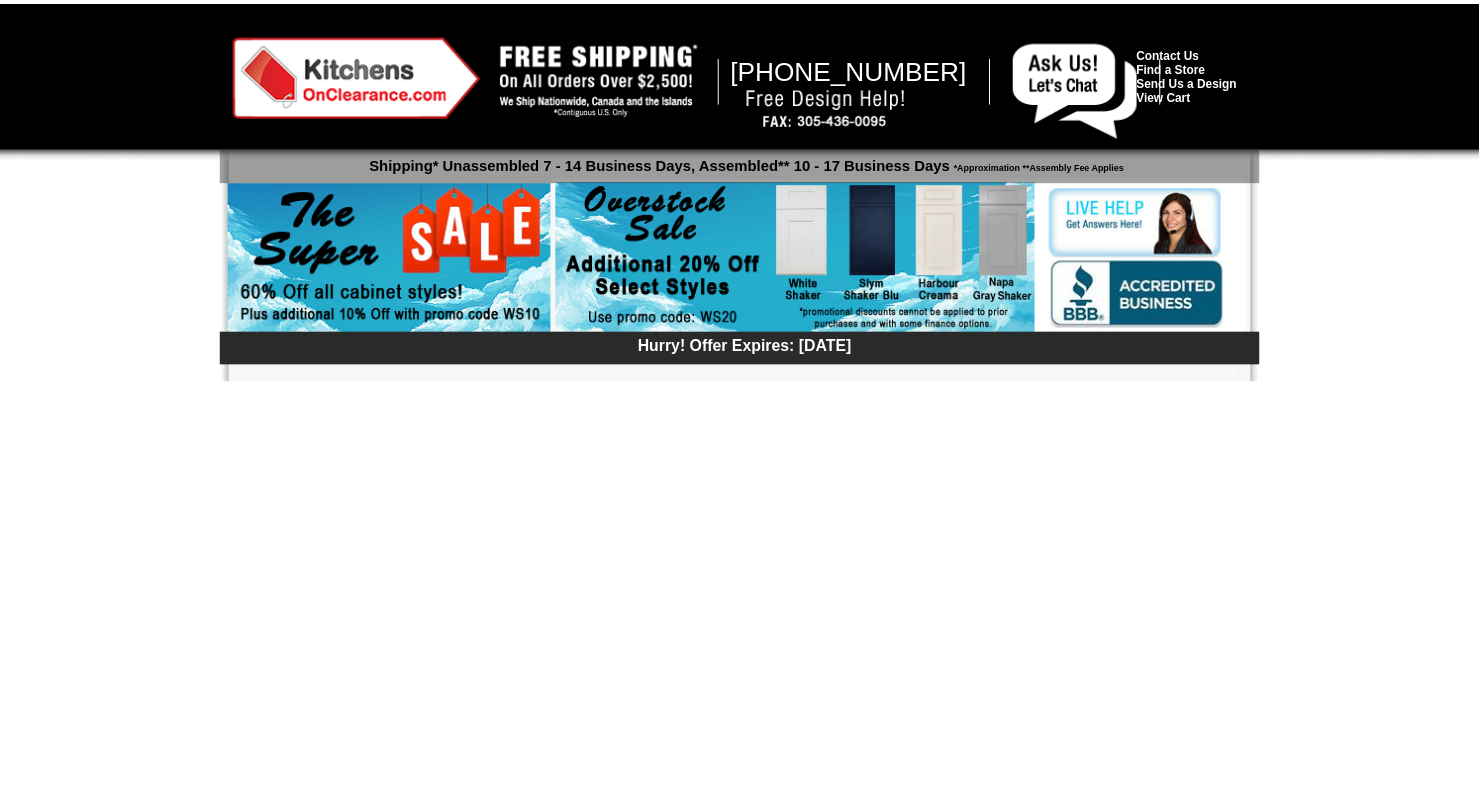 scroll, scrollTop: 0, scrollLeft: 0, axis: both 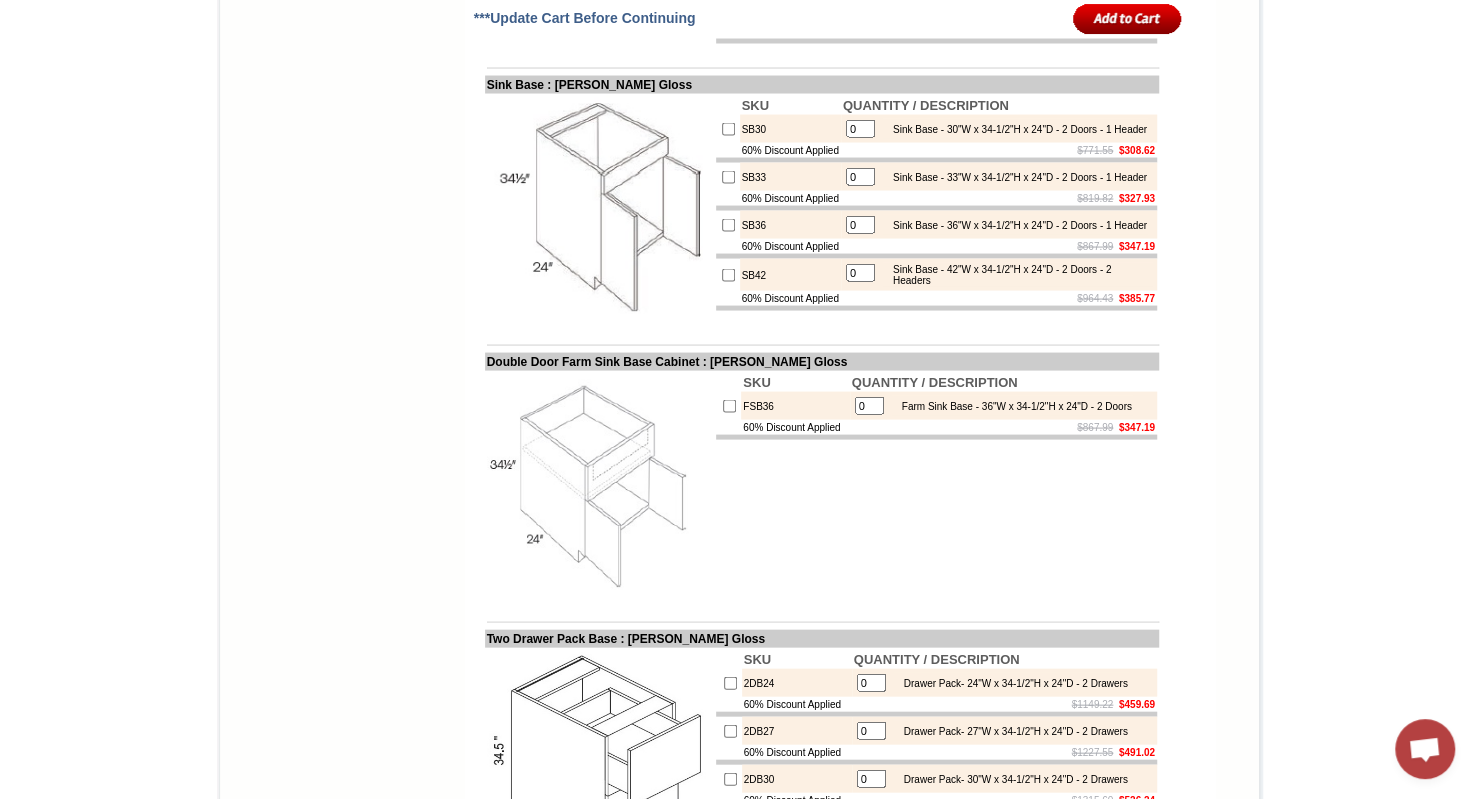 click at bounding box center (728, 176) 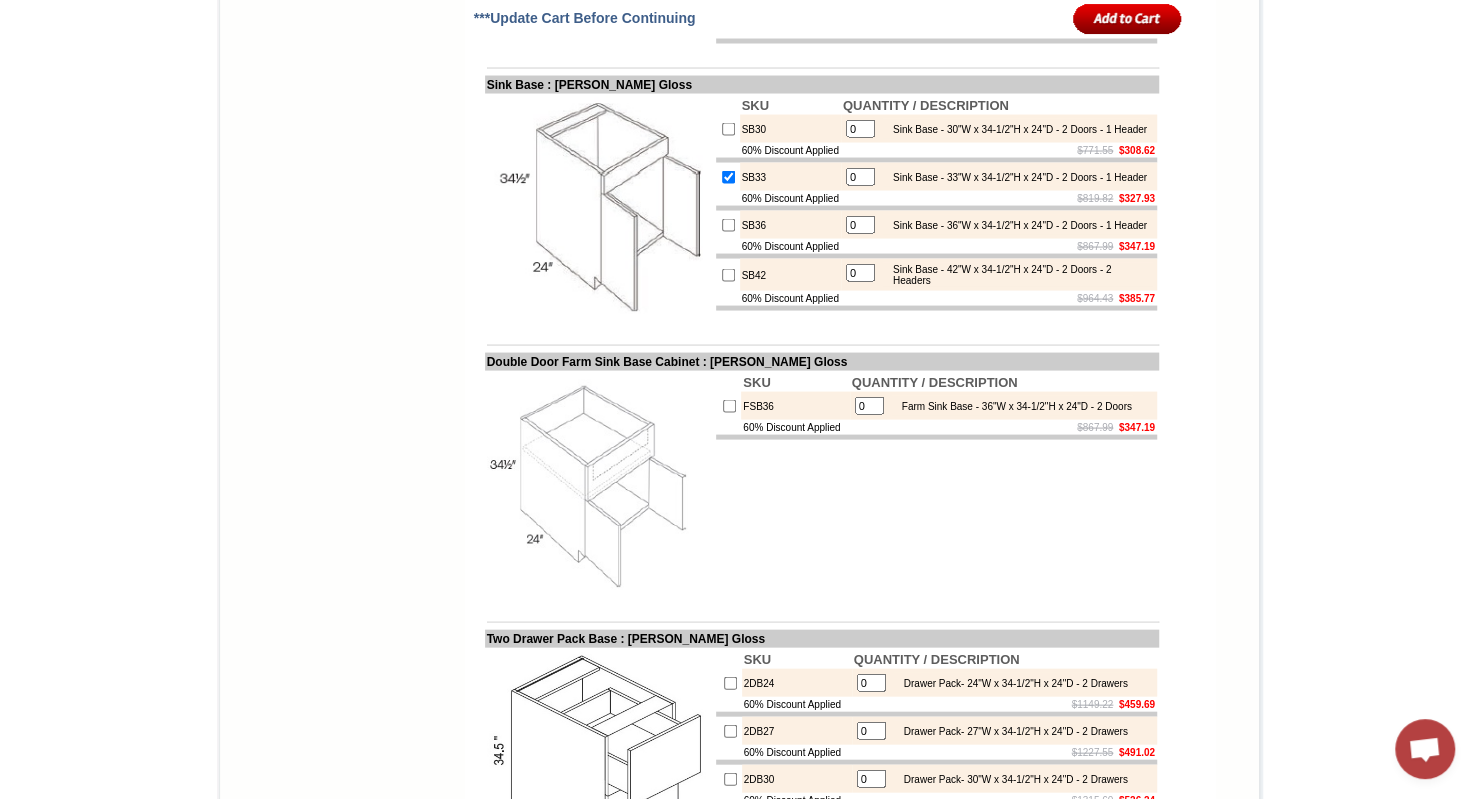 type on "1" 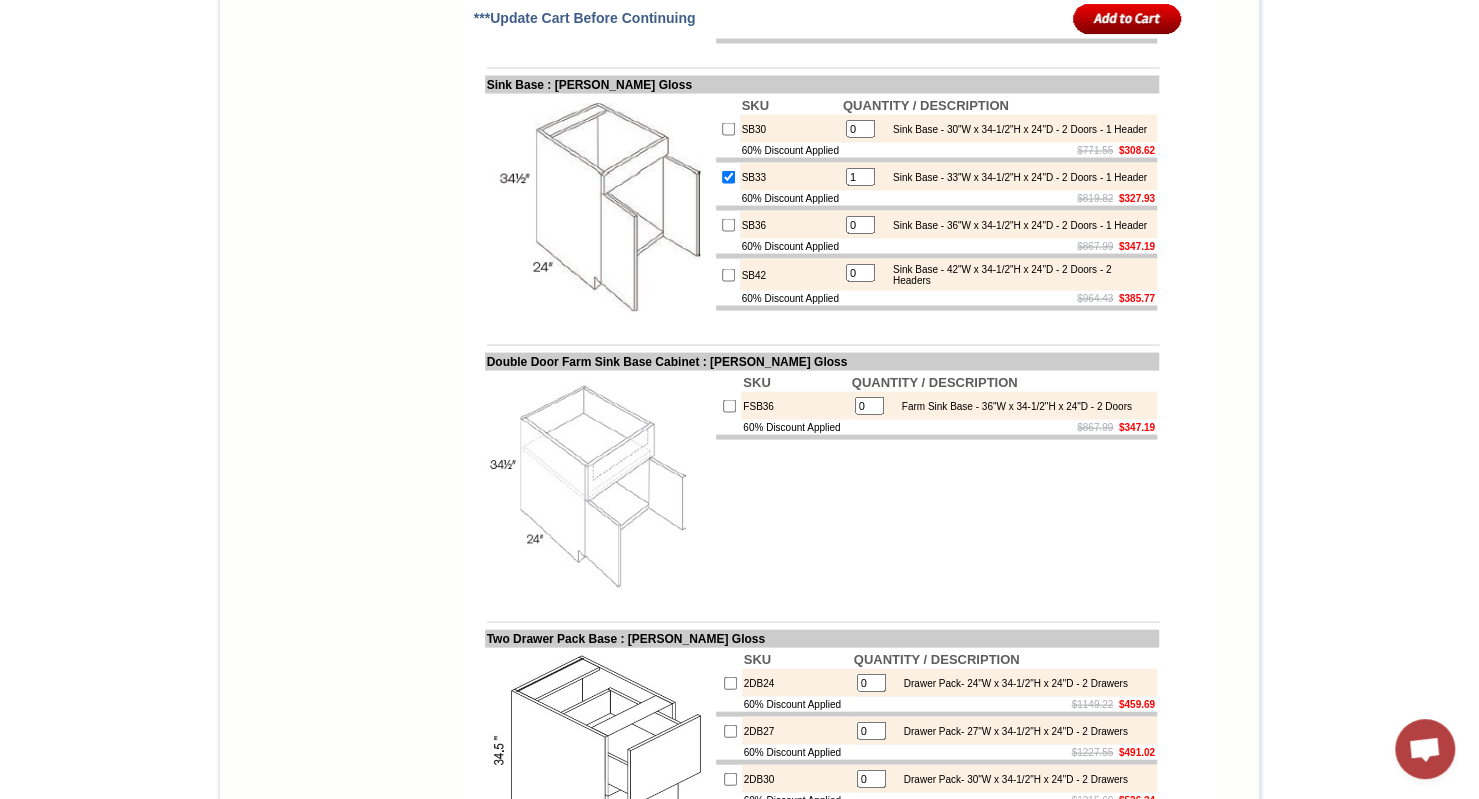 click at bounding box center (1127, 18) 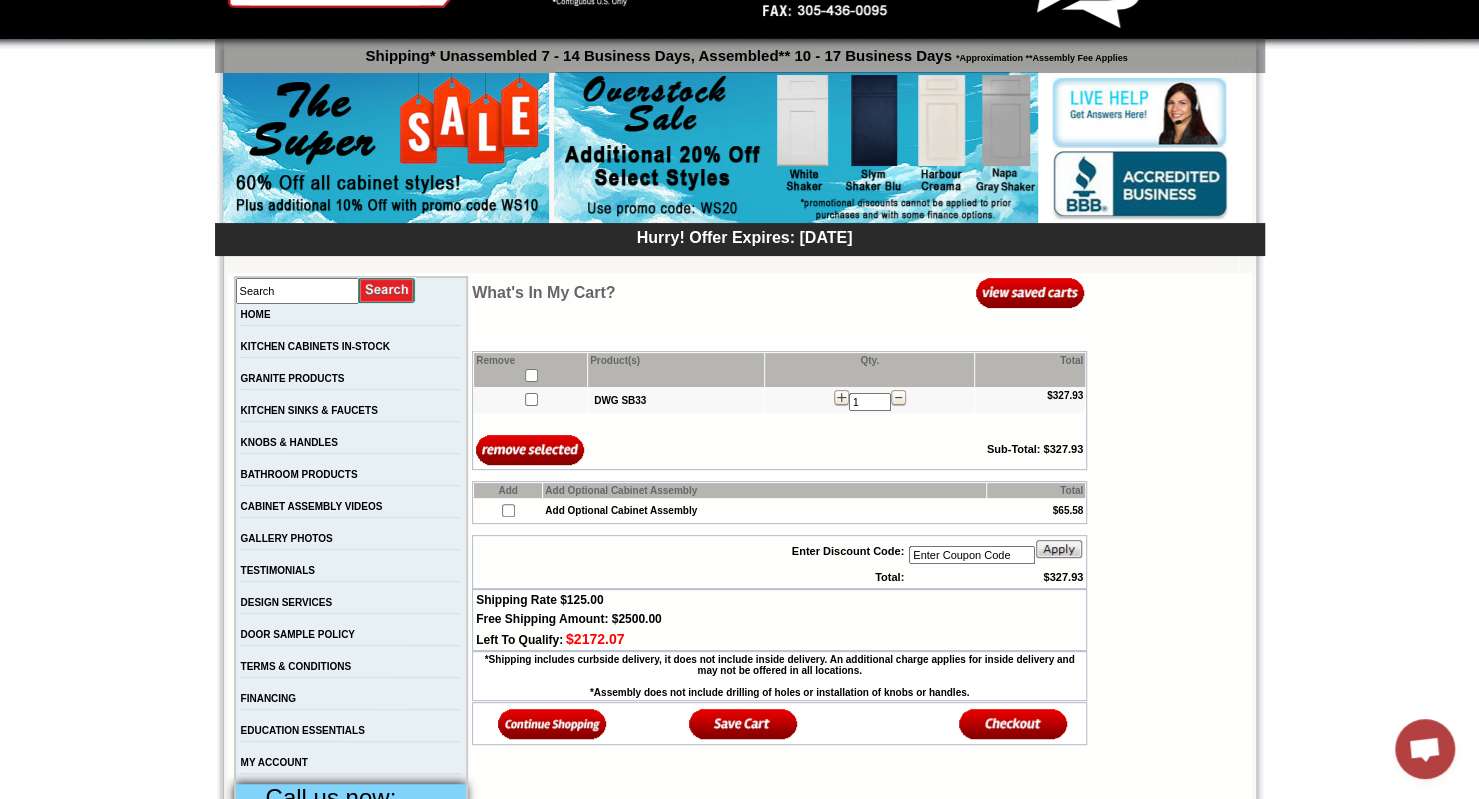 scroll, scrollTop: 107, scrollLeft: 0, axis: vertical 